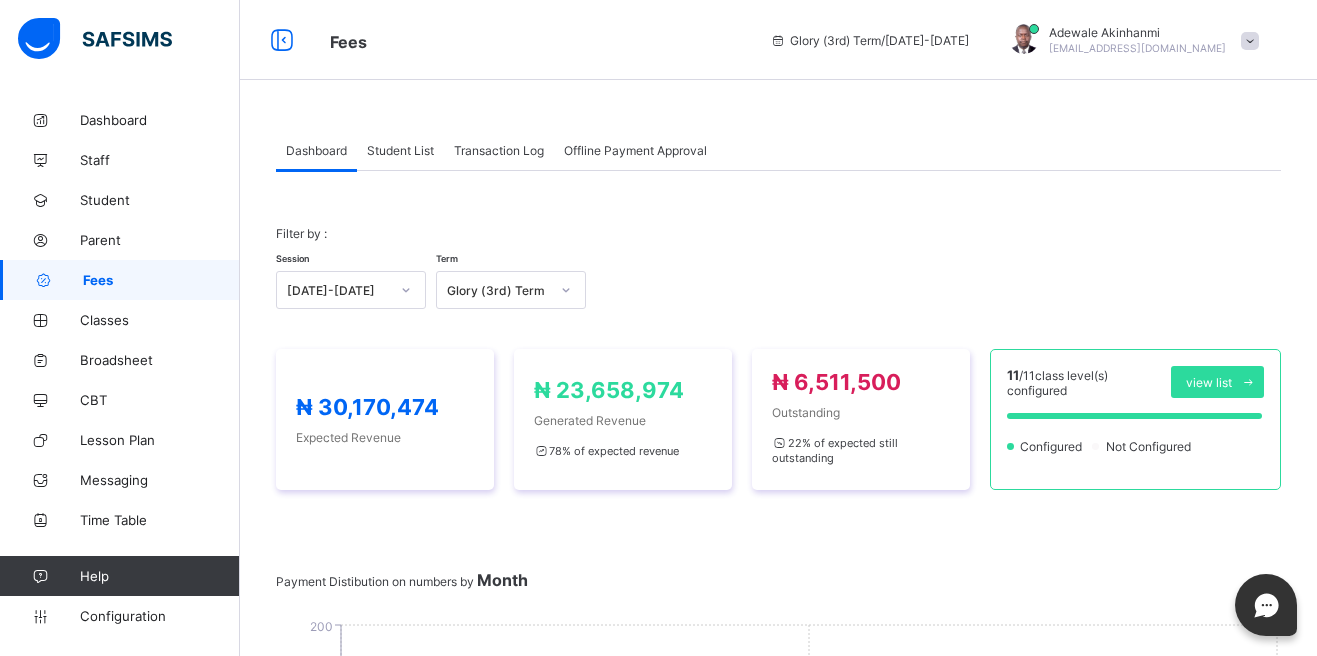 scroll, scrollTop: 0, scrollLeft: 0, axis: both 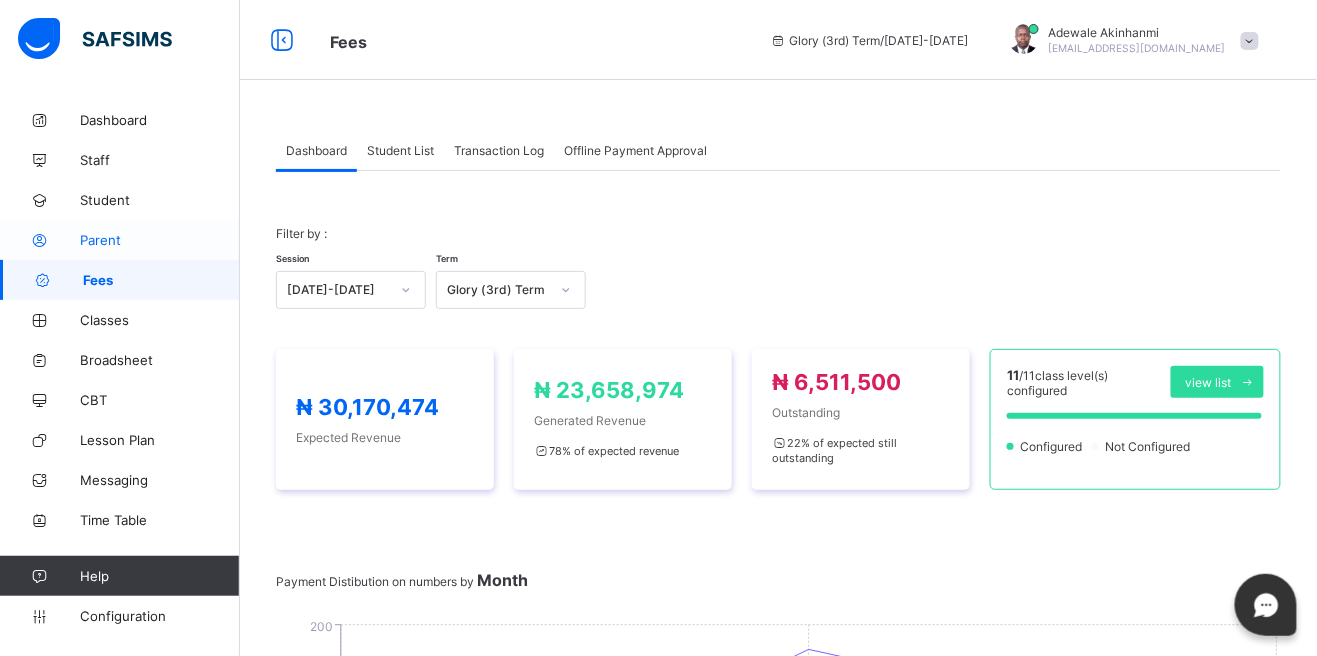 click on "Parent" at bounding box center [160, 240] 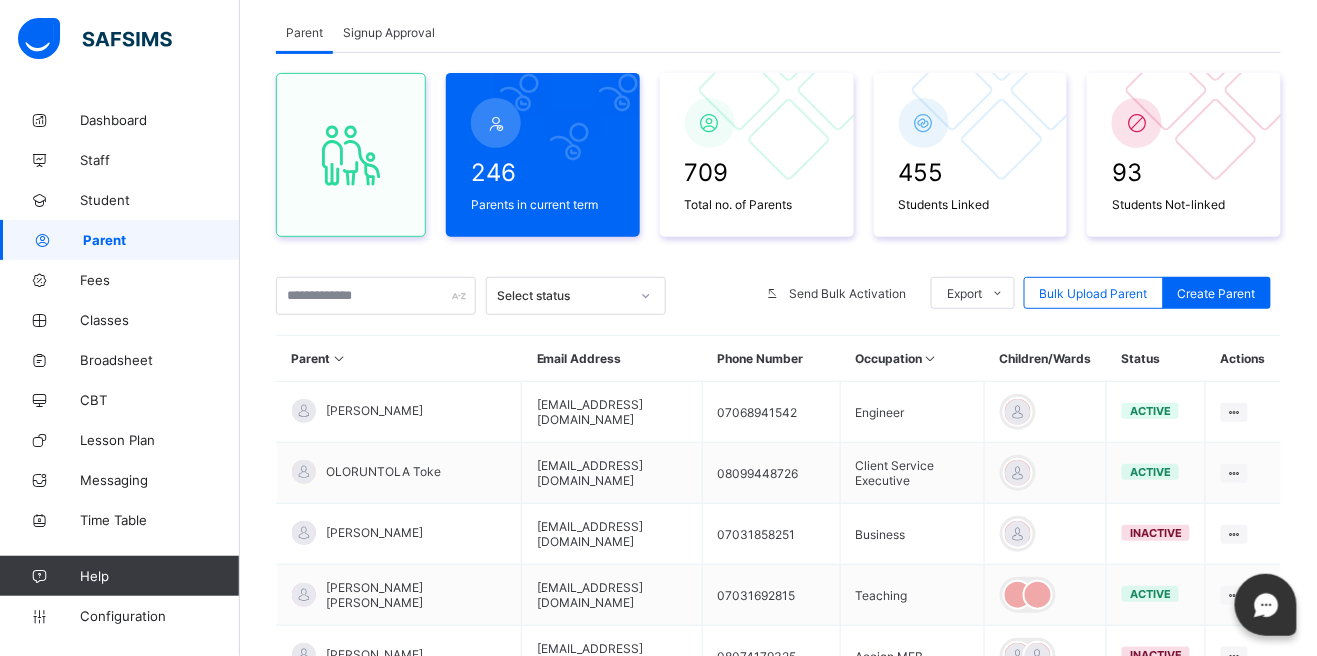 scroll, scrollTop: 132, scrollLeft: 0, axis: vertical 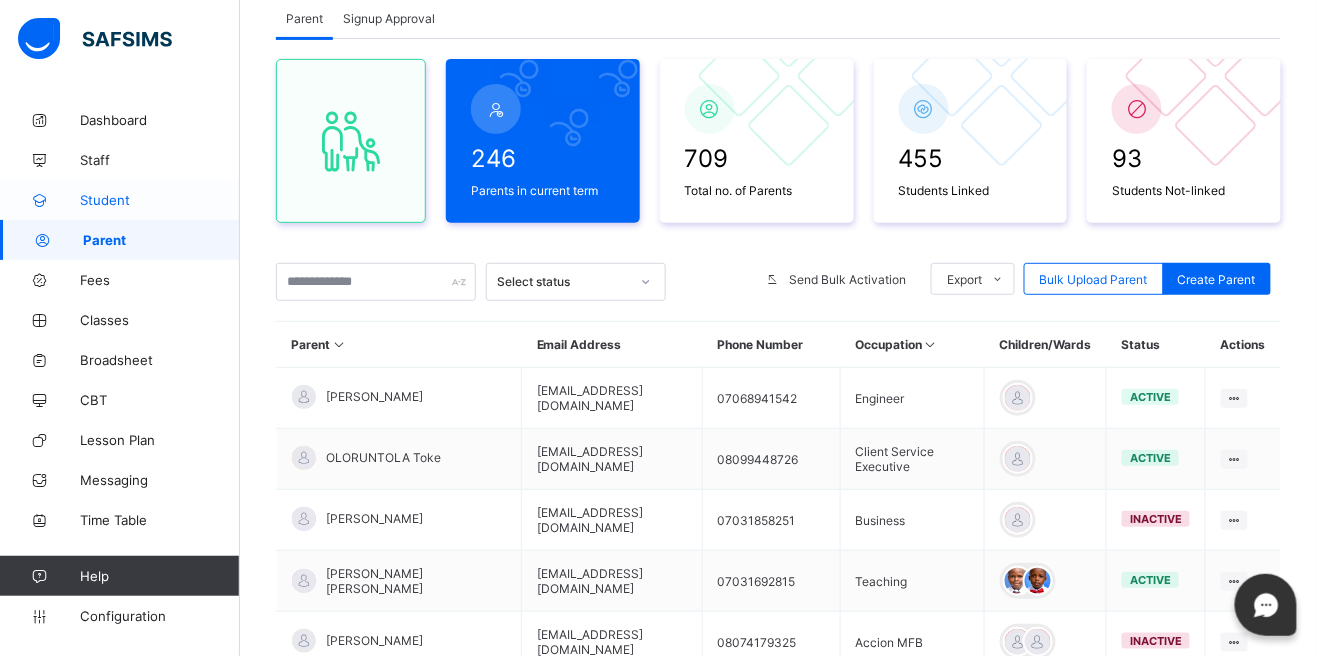 click on "Student" at bounding box center [160, 200] 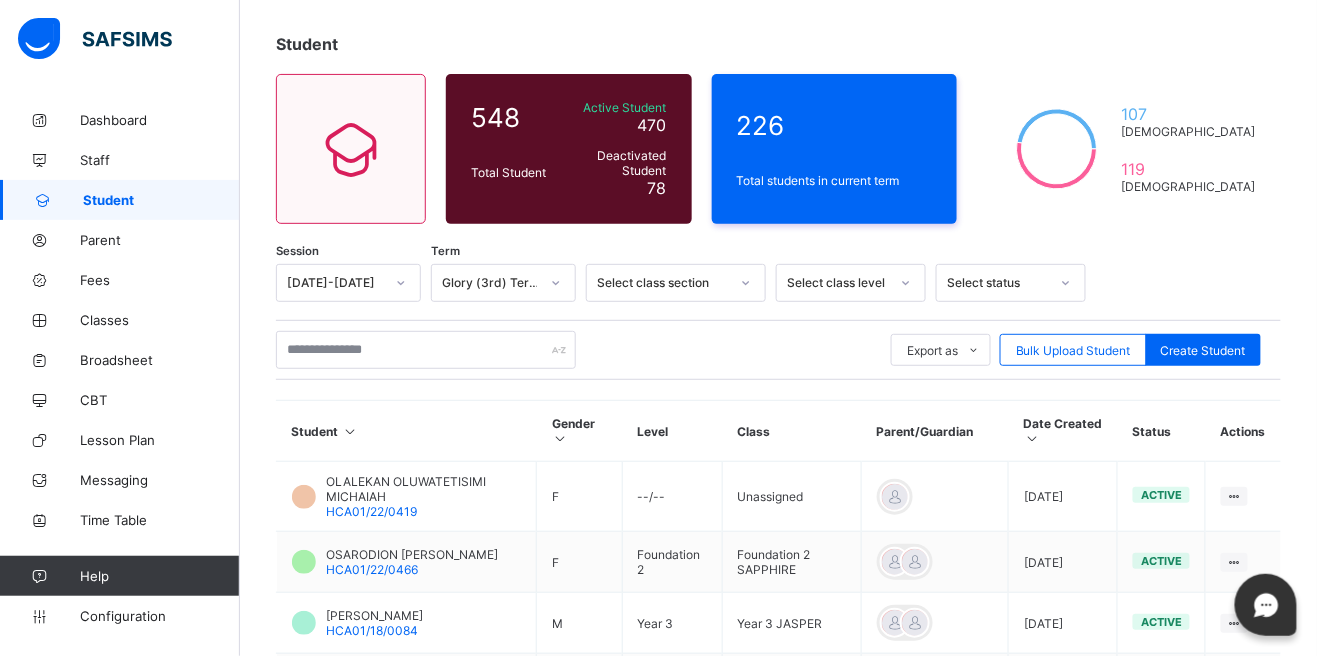 scroll, scrollTop: 60, scrollLeft: 0, axis: vertical 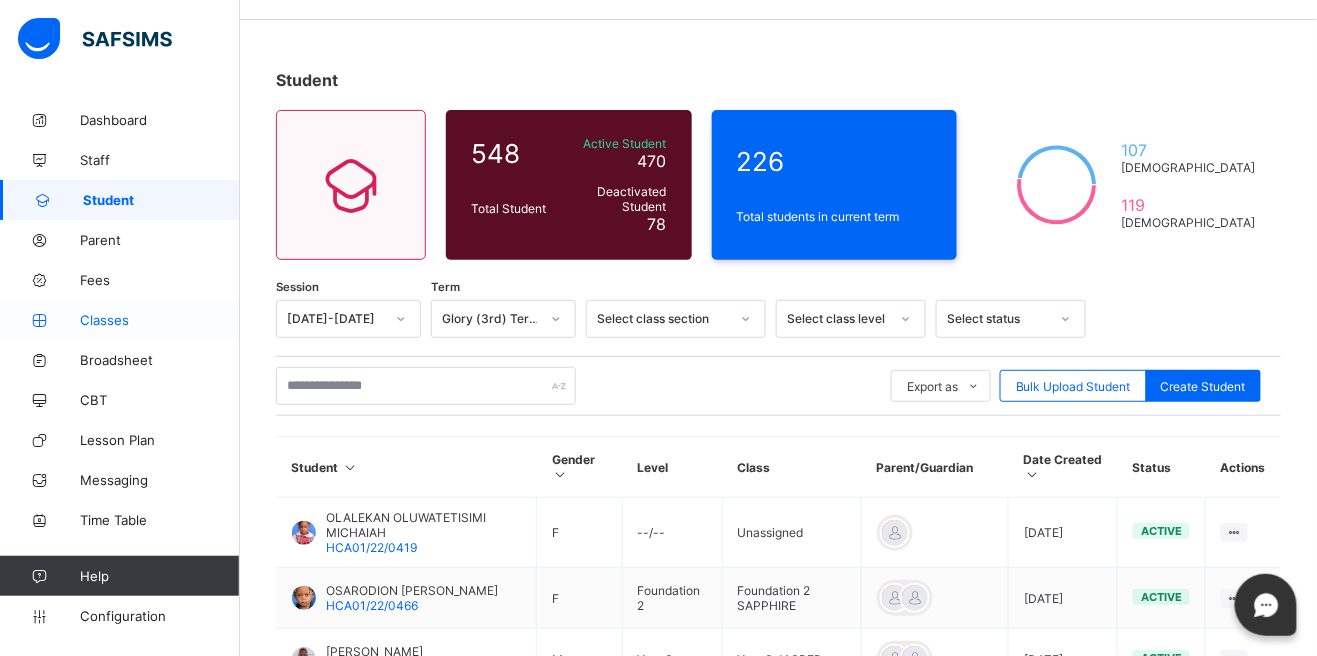 click on "Classes" at bounding box center (160, 320) 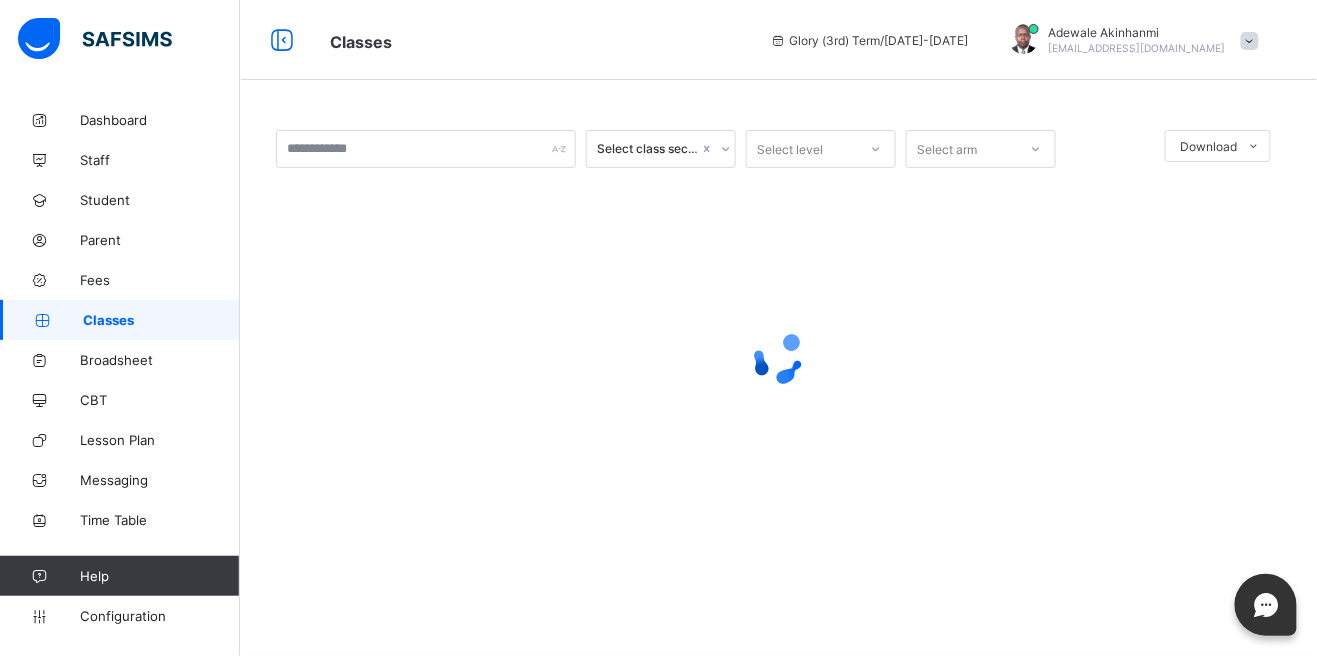 scroll, scrollTop: 0, scrollLeft: 0, axis: both 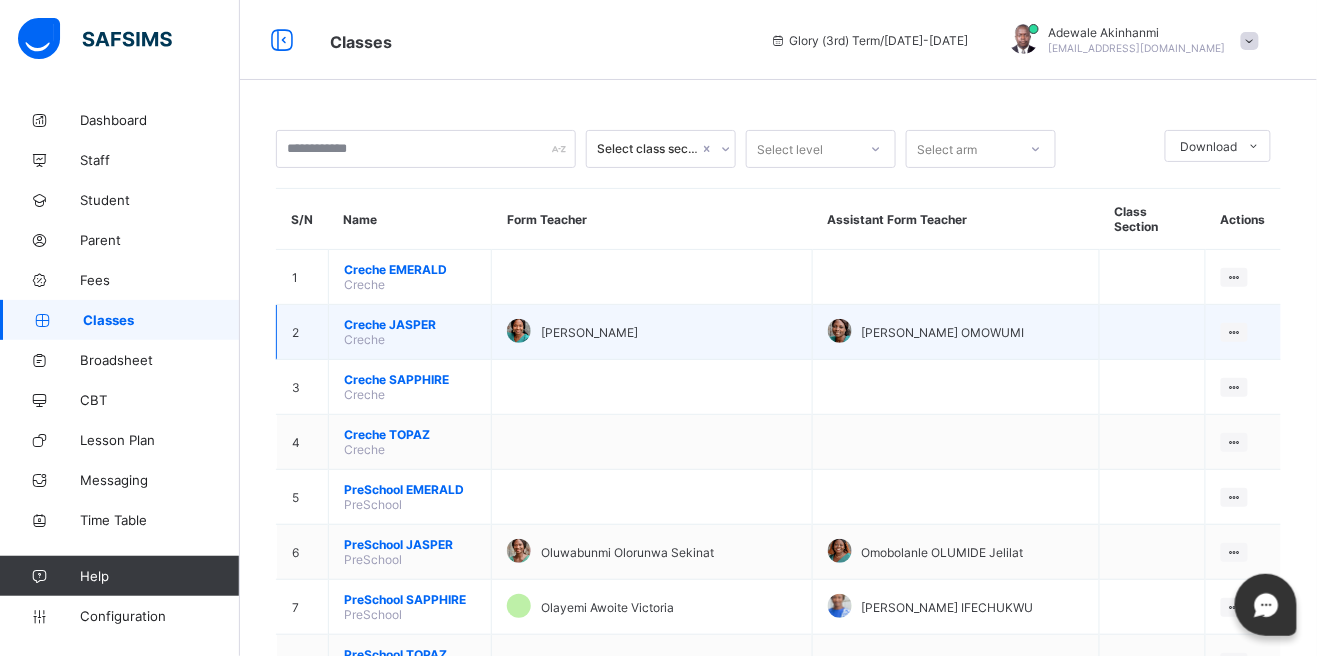 click on "Creche   JASPER" at bounding box center (410, 324) 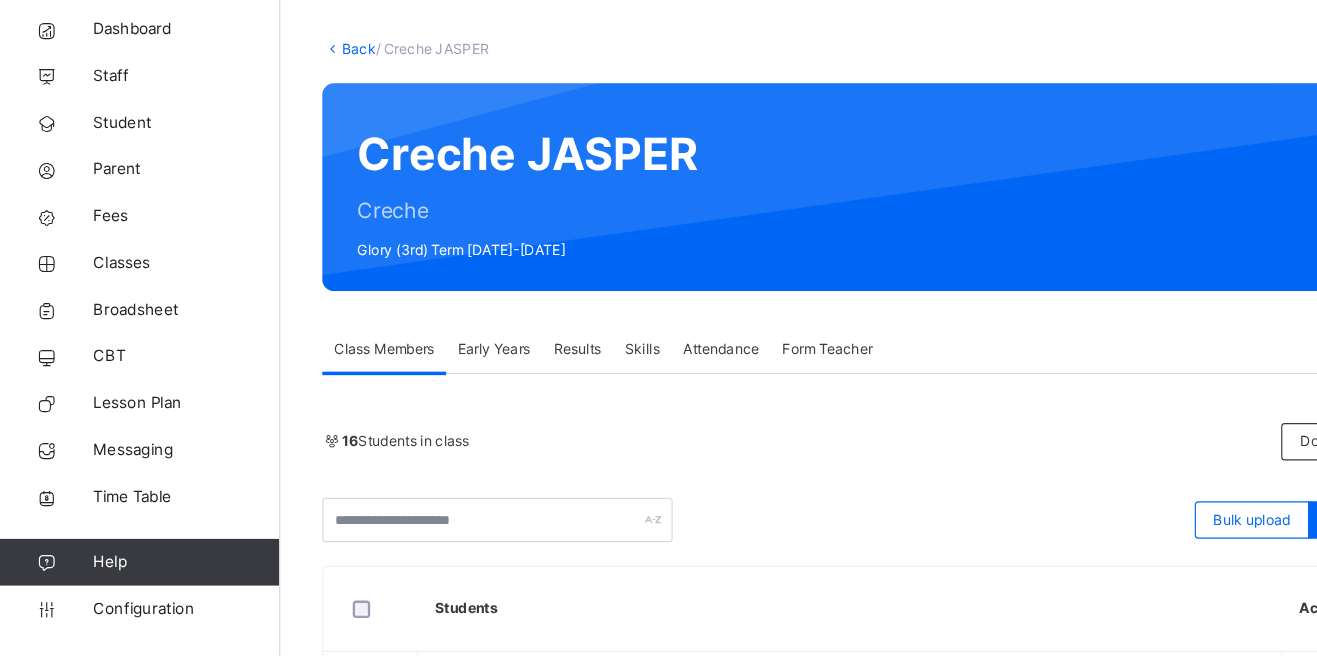 scroll, scrollTop: 0, scrollLeft: 0, axis: both 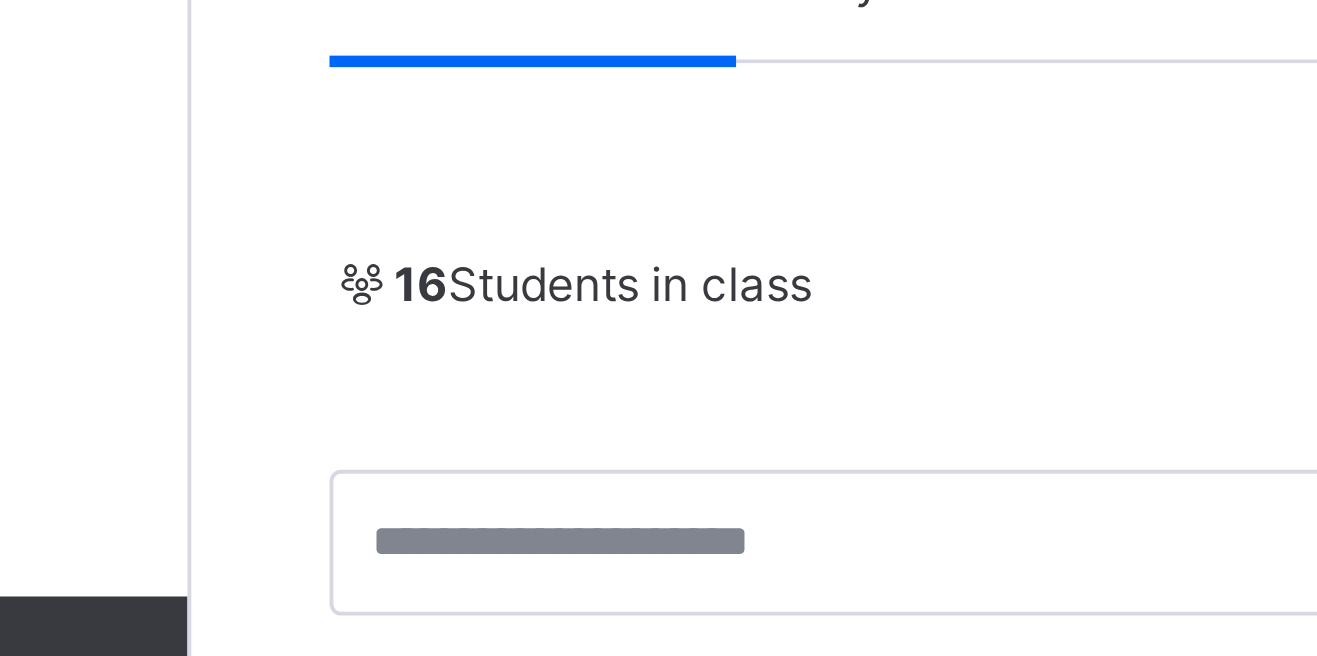 click on "16  Students in class Download Pdf Report Excel Report Bulk upload Add Class Members" at bounding box center (778, 509) 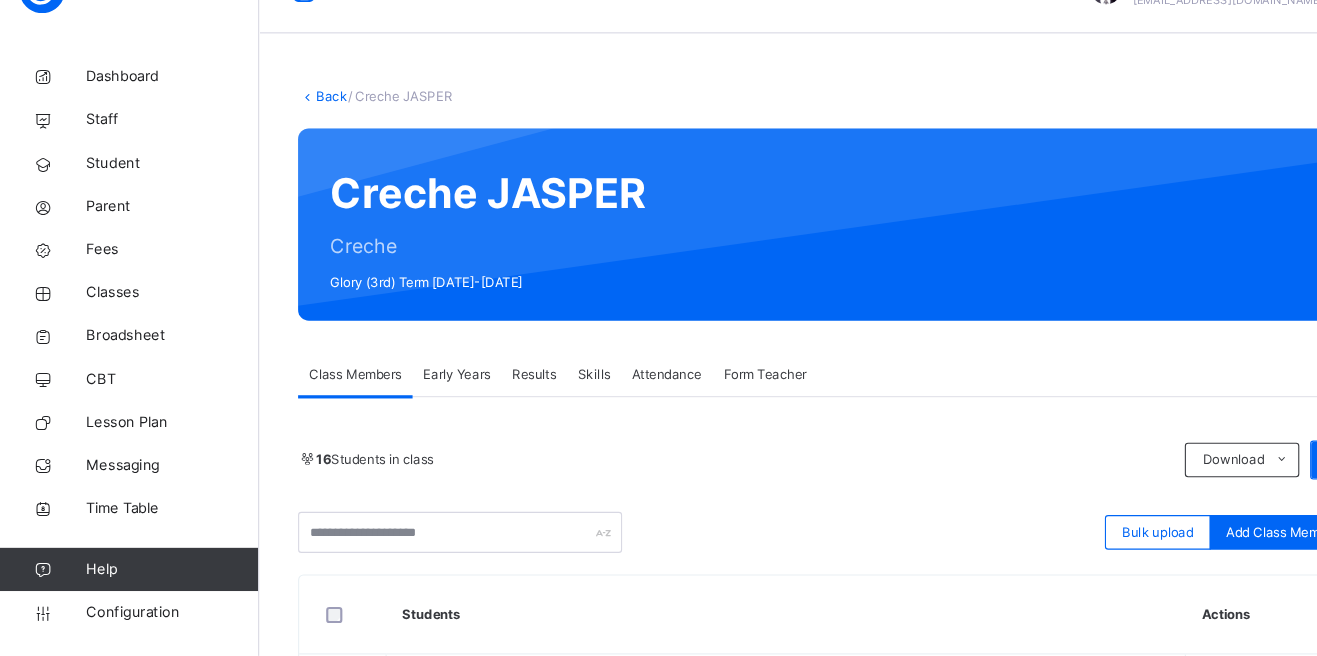 scroll, scrollTop: 0, scrollLeft: 0, axis: both 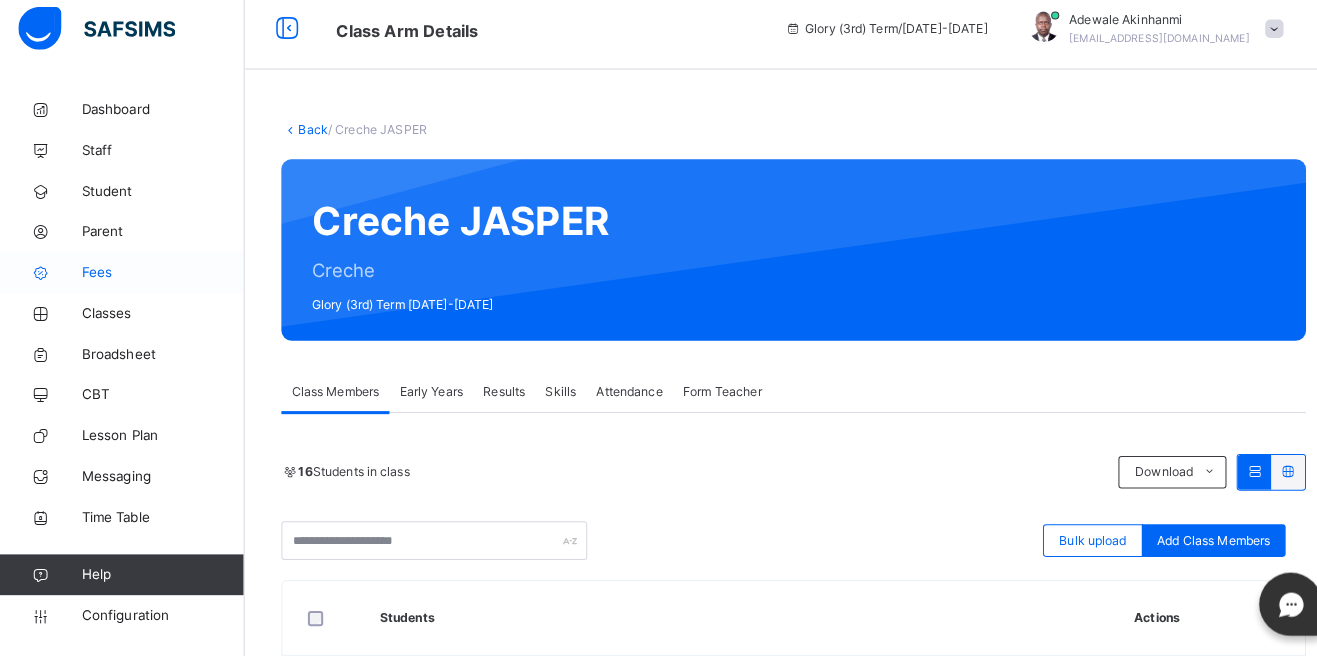 click on "Fees" at bounding box center (120, 280) 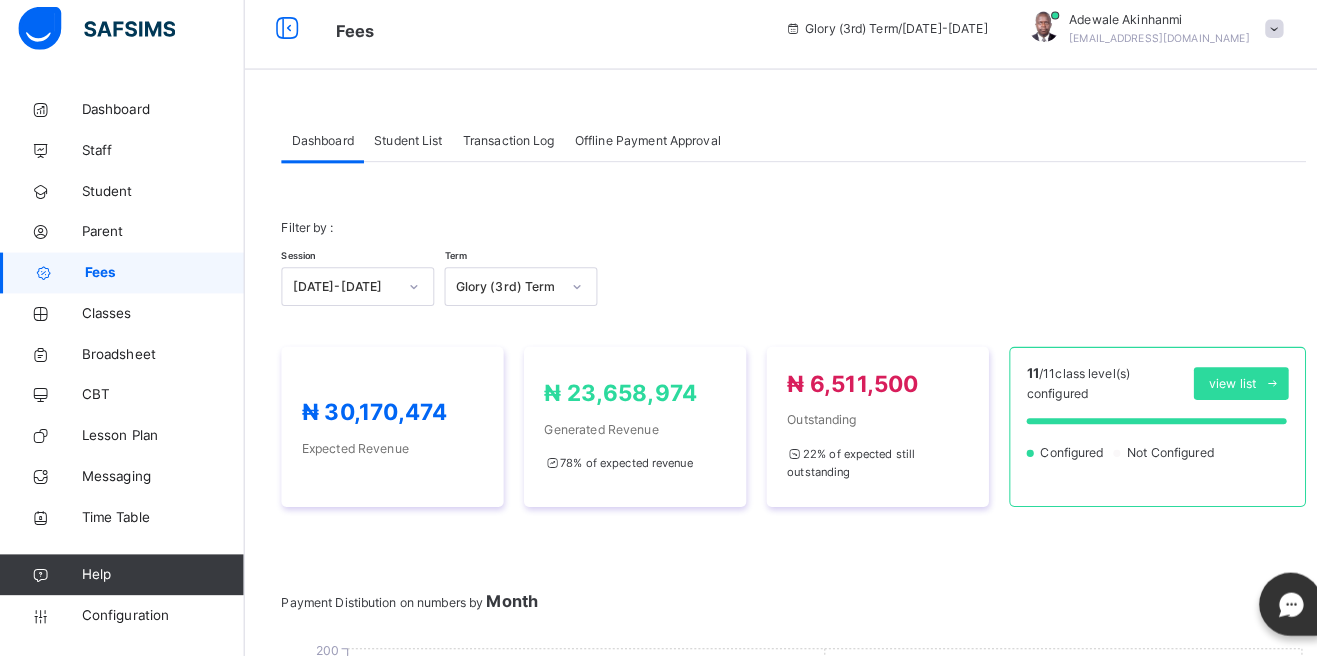click on "Student List" at bounding box center (400, 150) 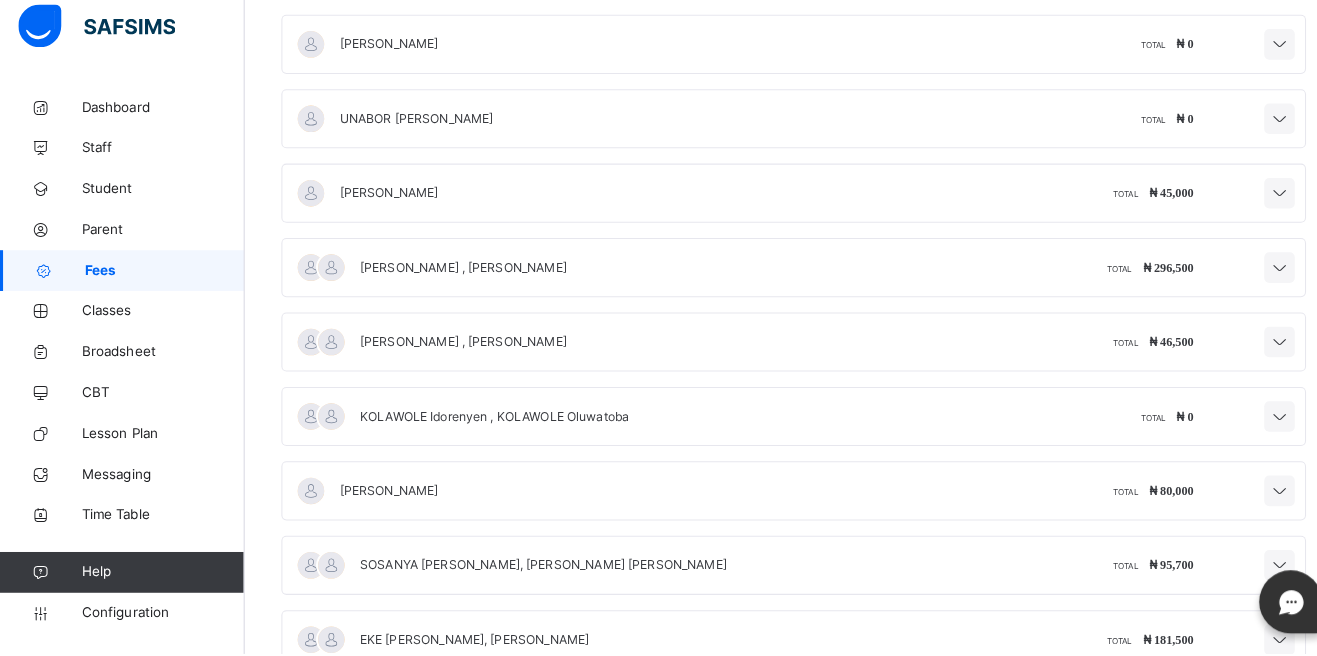 scroll, scrollTop: 888, scrollLeft: 0, axis: vertical 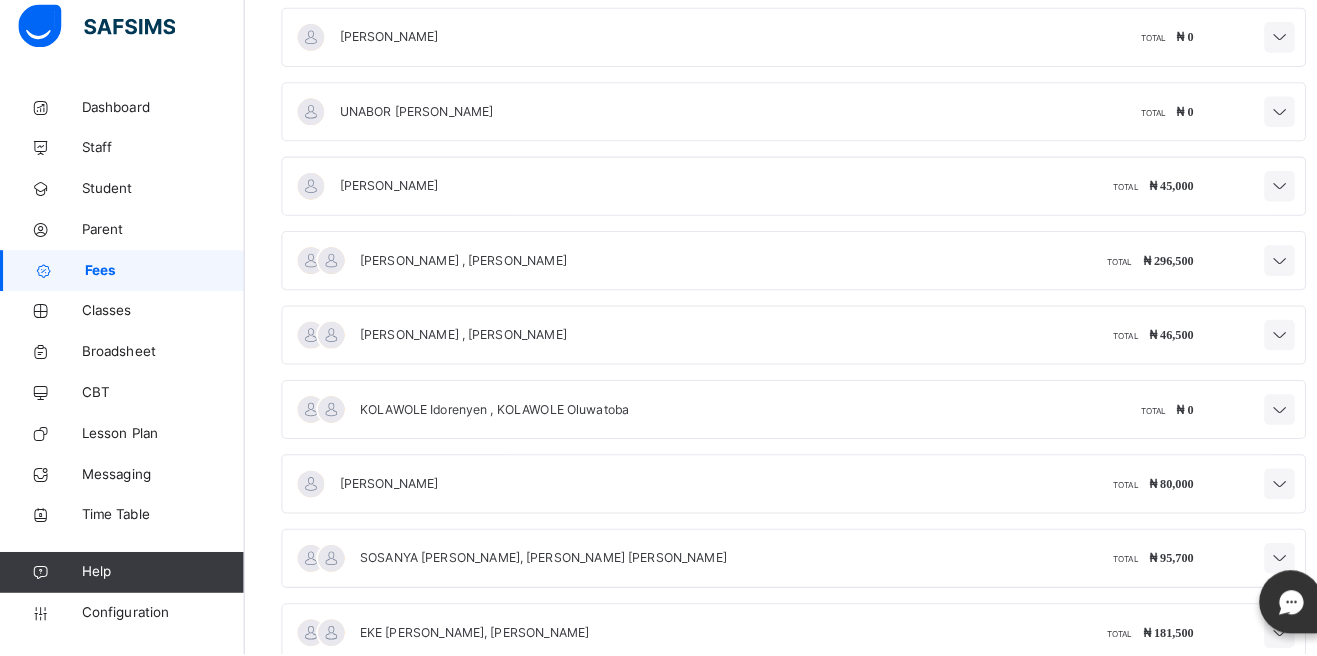 click on "KOLAWOLE Idorenyen , KOLAWOLE Oluwatoba" at bounding box center (485, 416) 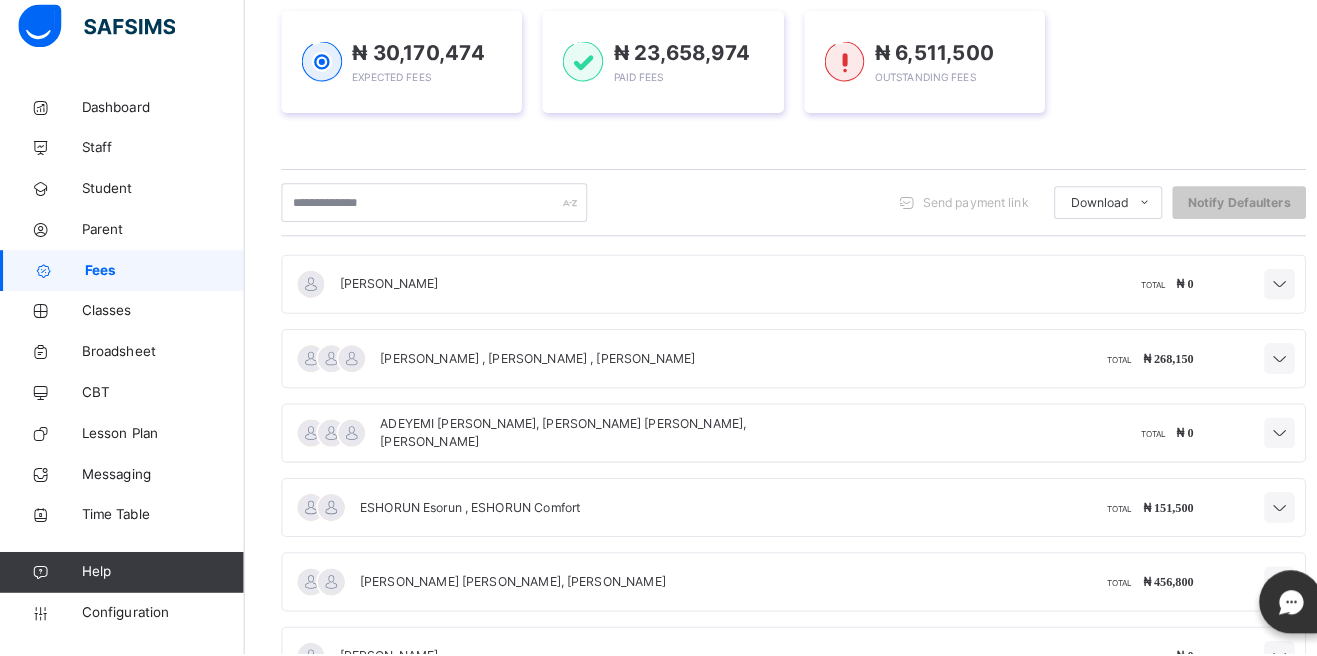scroll, scrollTop: 282, scrollLeft: 0, axis: vertical 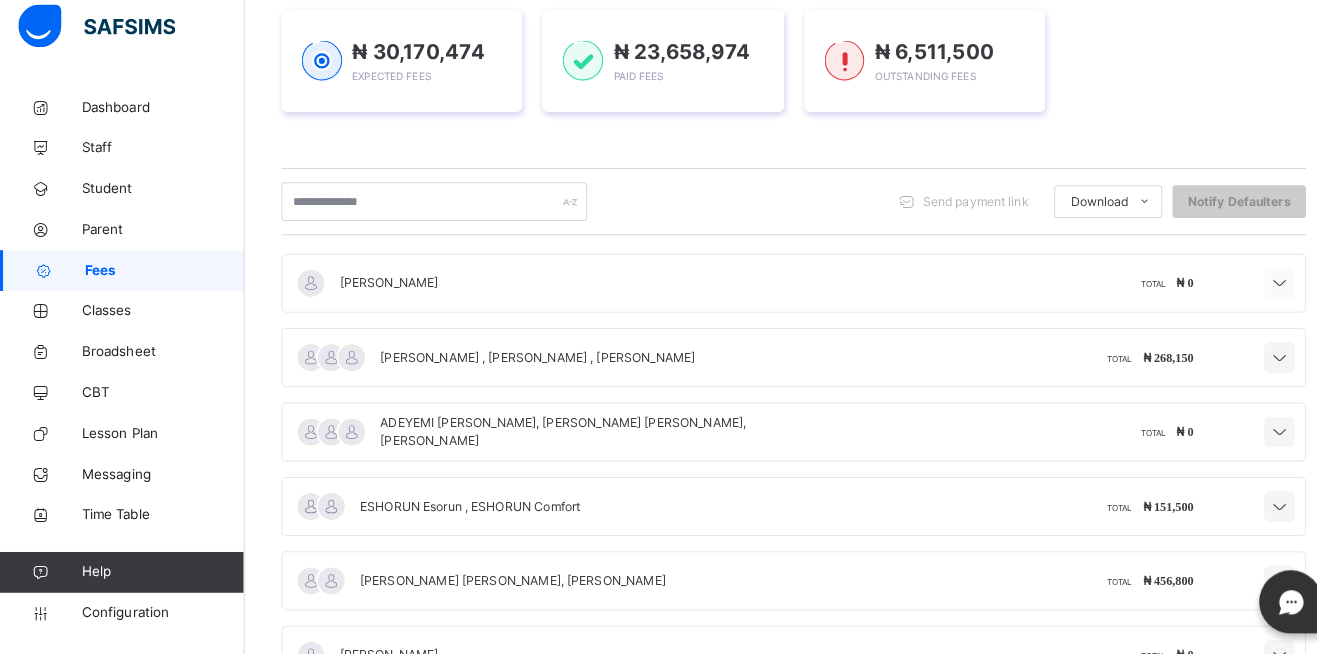 click at bounding box center [1255, 293] 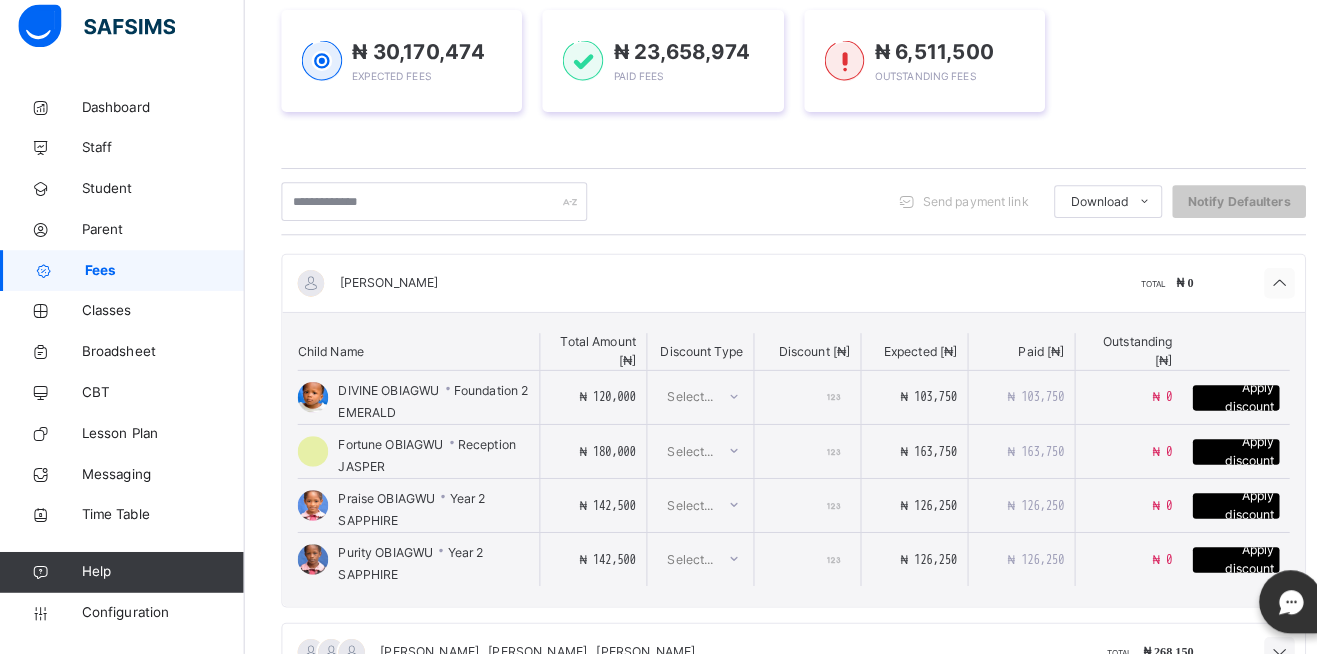 click at bounding box center (1255, 292) 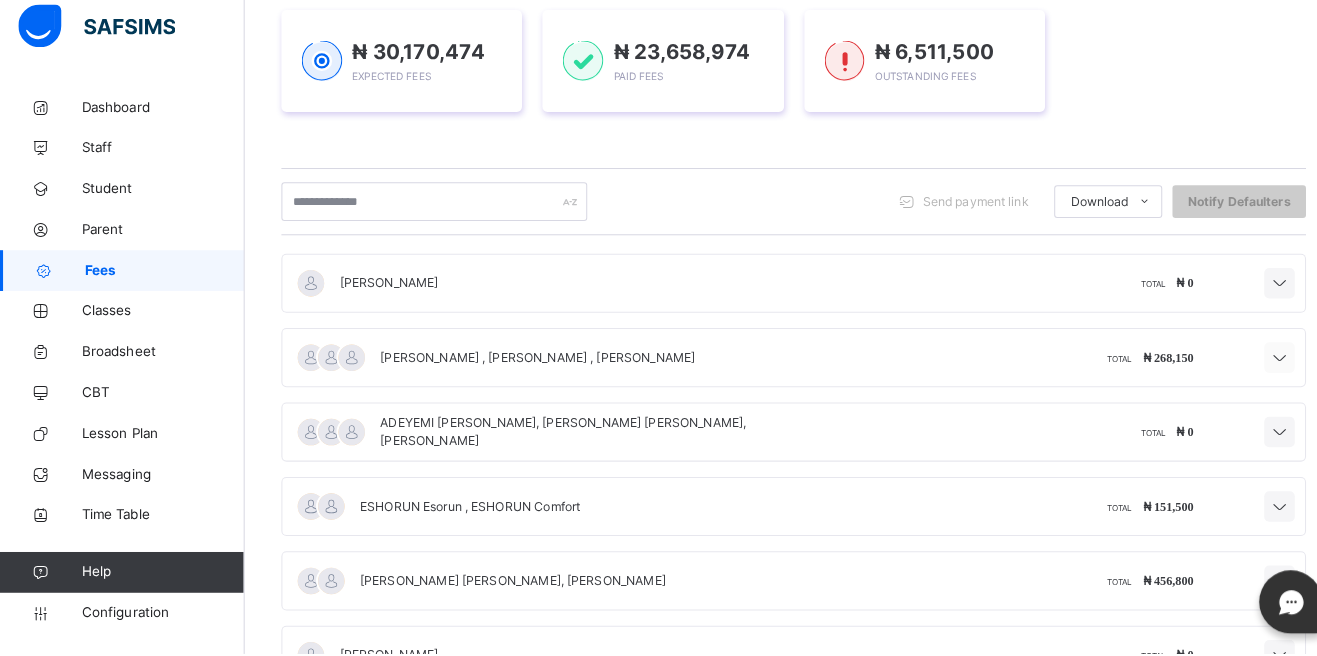 click at bounding box center [1255, 366] 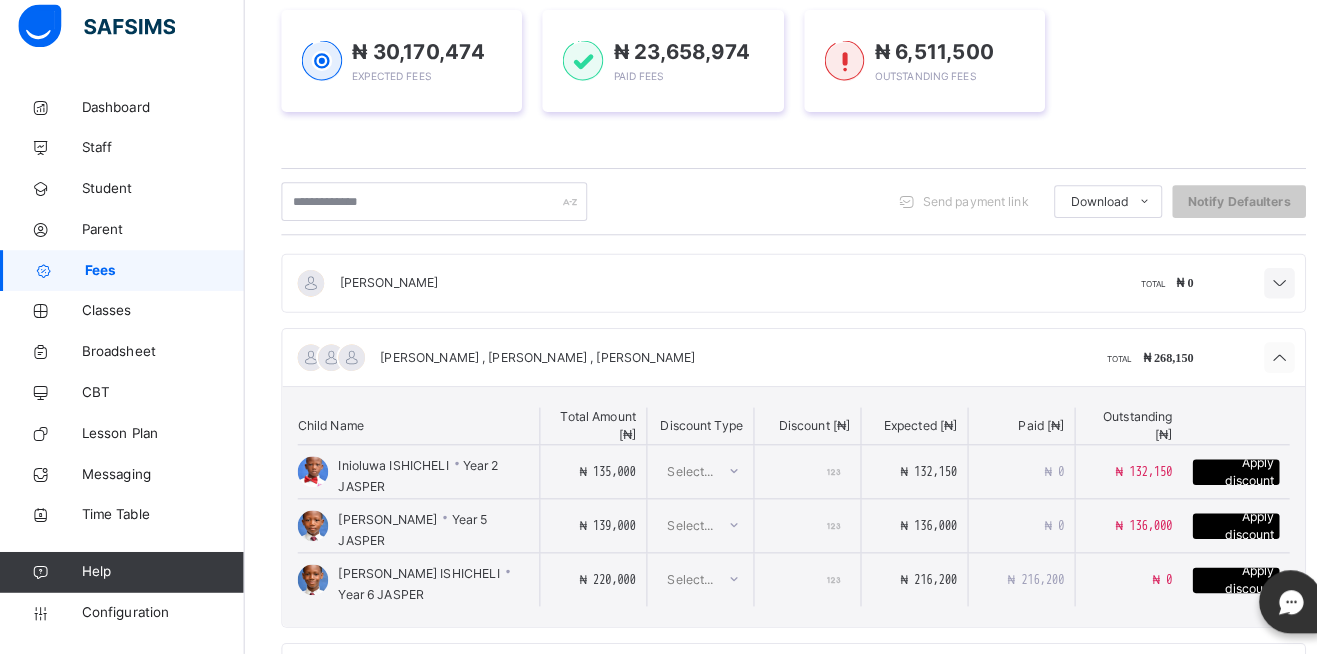 click at bounding box center [1255, 366] 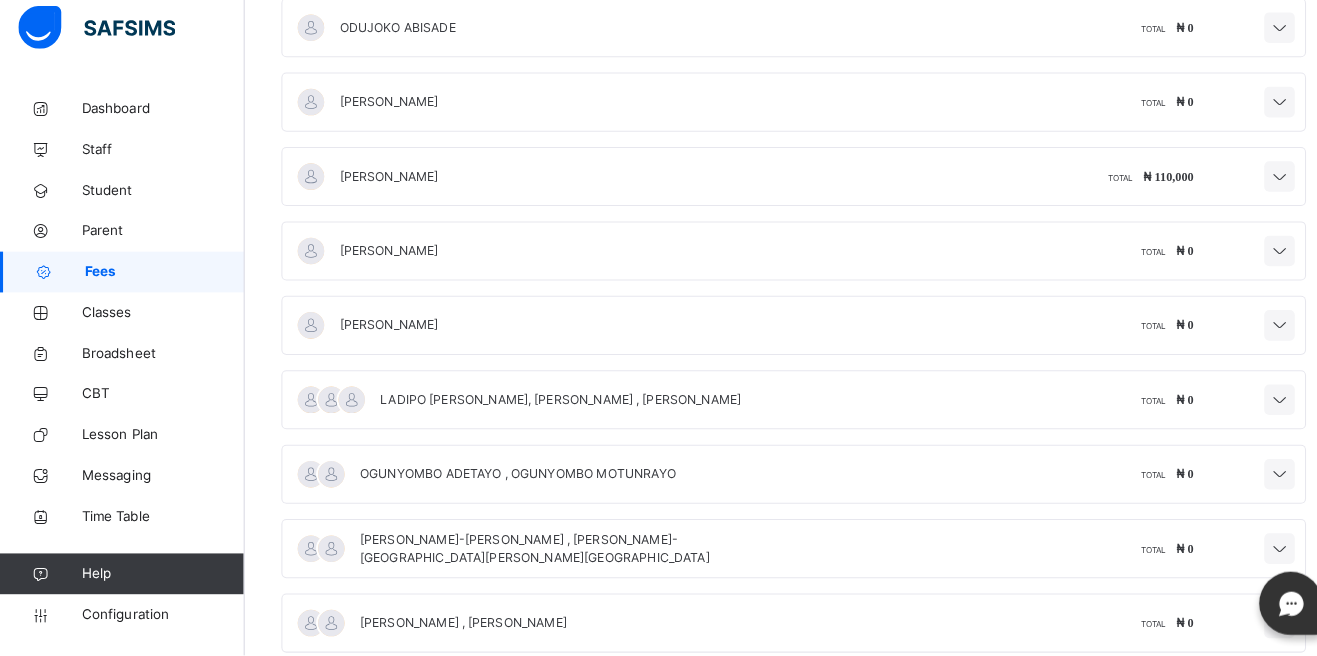 scroll, scrollTop: 10900, scrollLeft: 0, axis: vertical 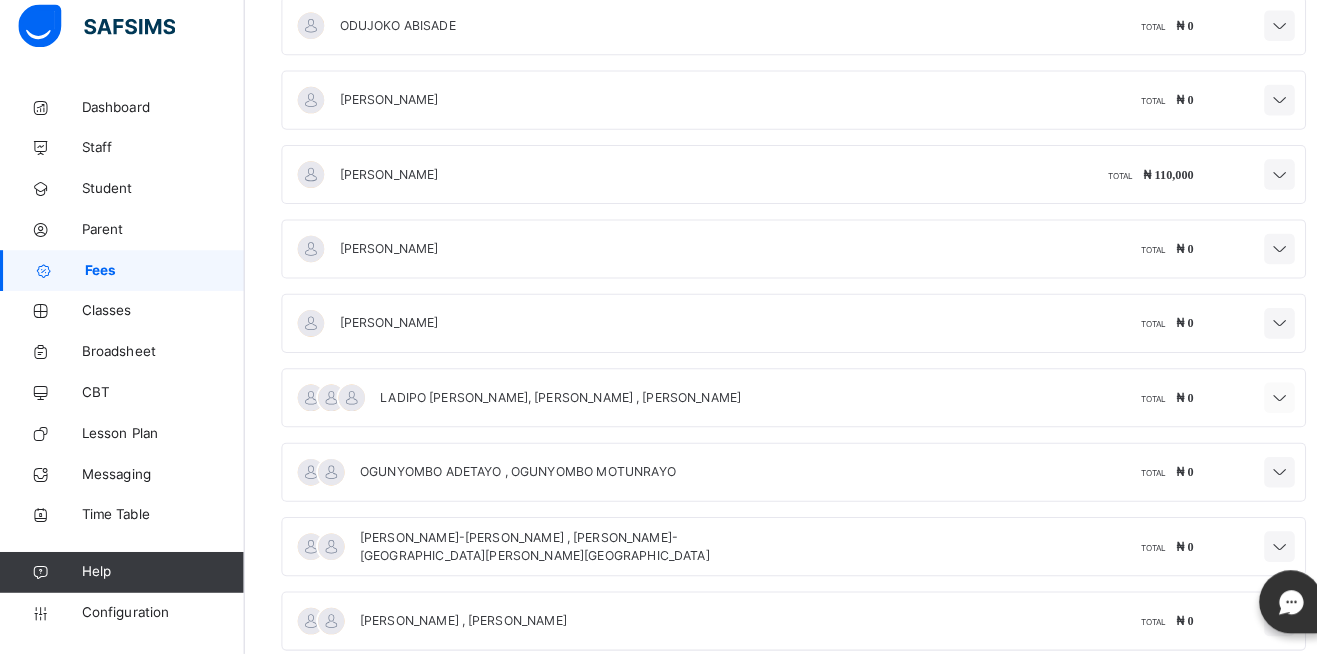 click at bounding box center [1255, 406] 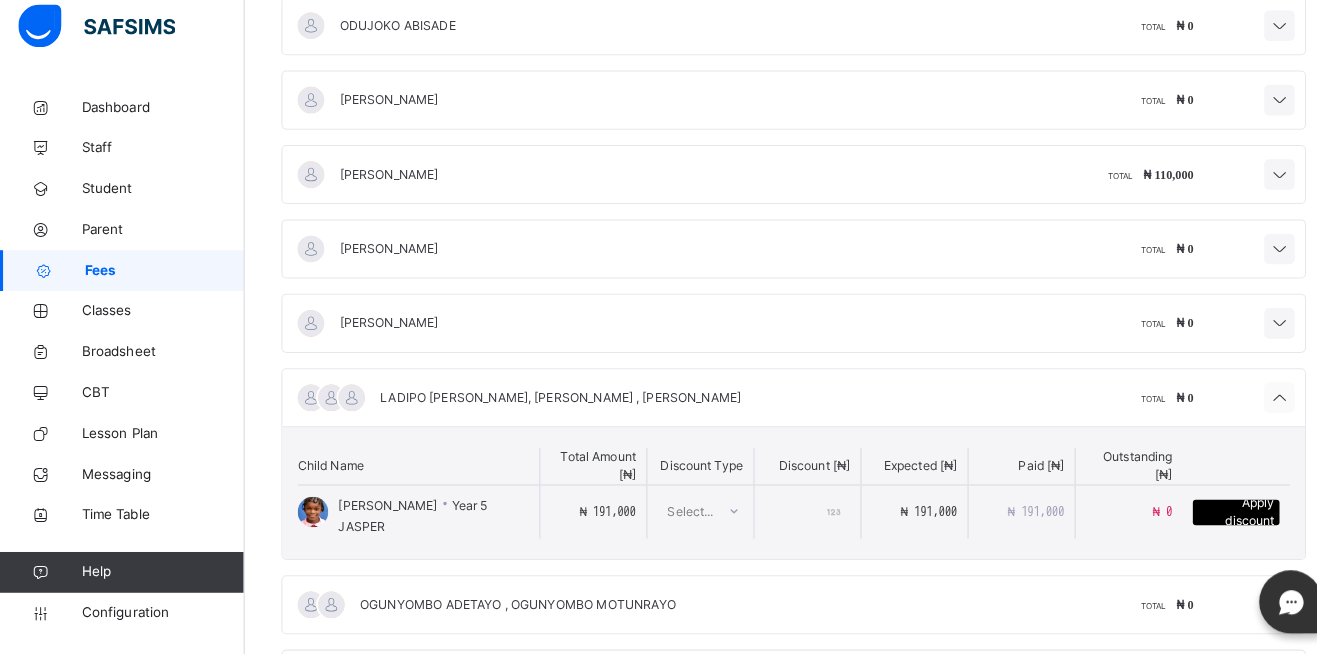 click at bounding box center (1255, 406) 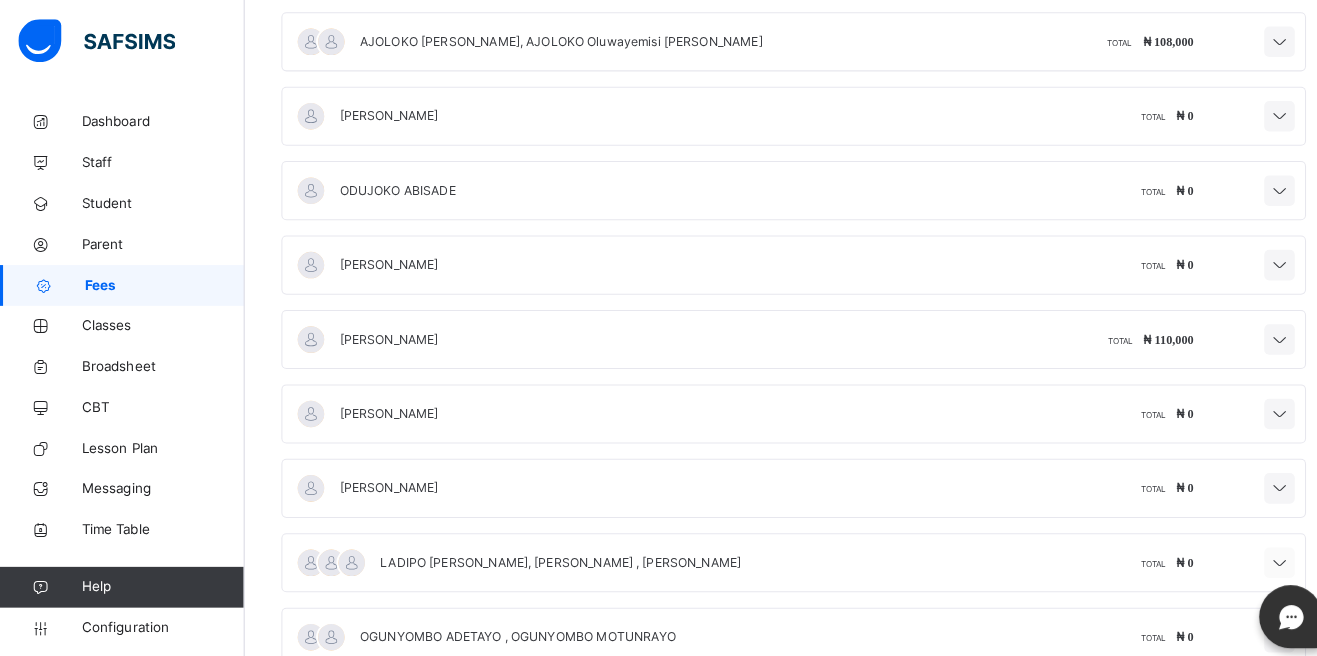 scroll, scrollTop: 10752, scrollLeft: 0, axis: vertical 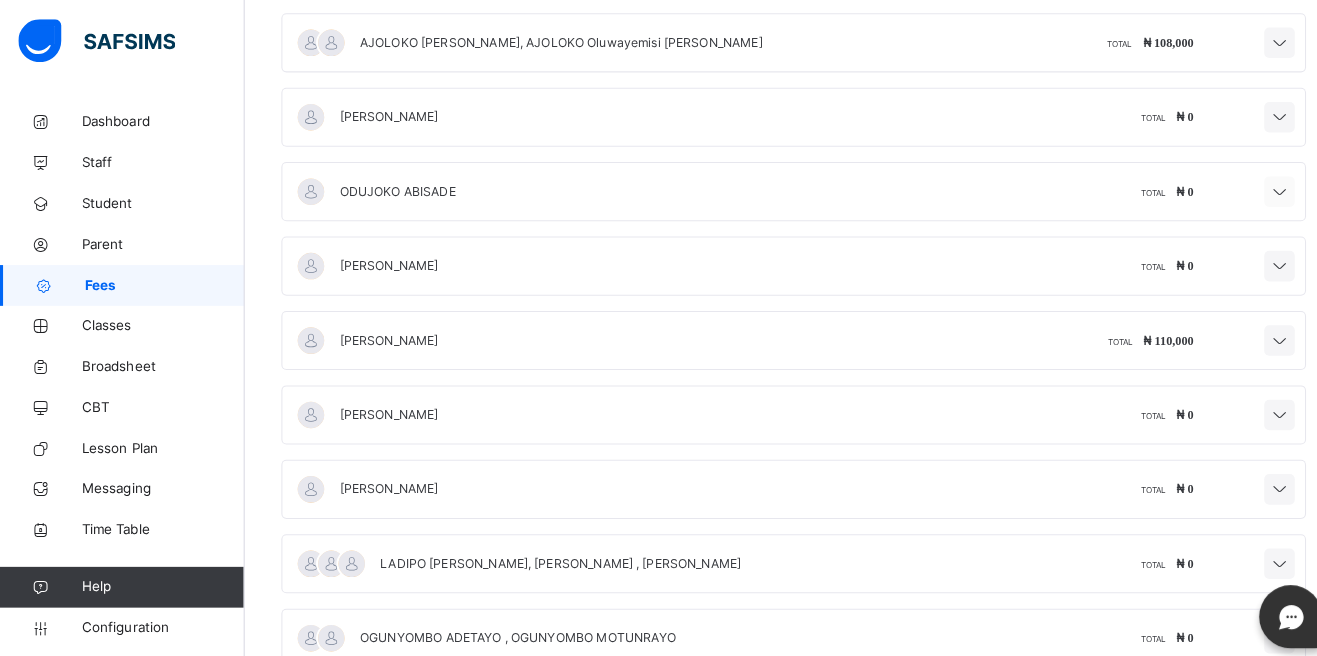 click at bounding box center (1255, 189) 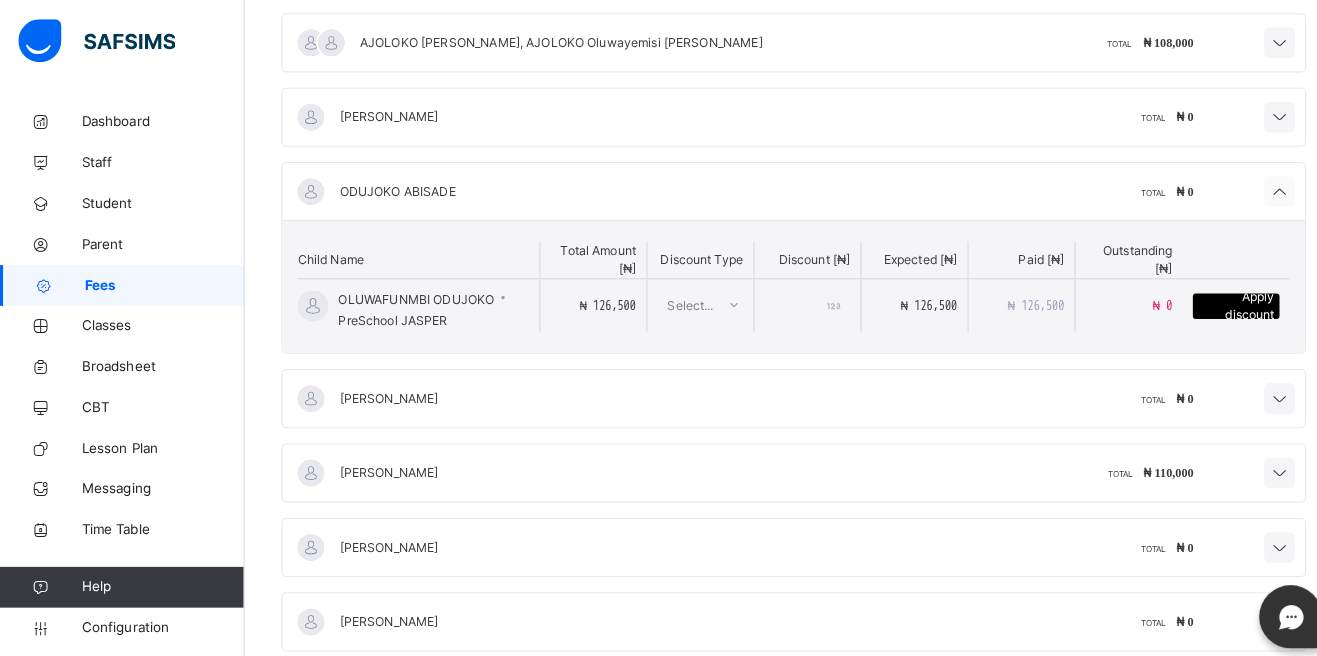 click at bounding box center [1255, 189] 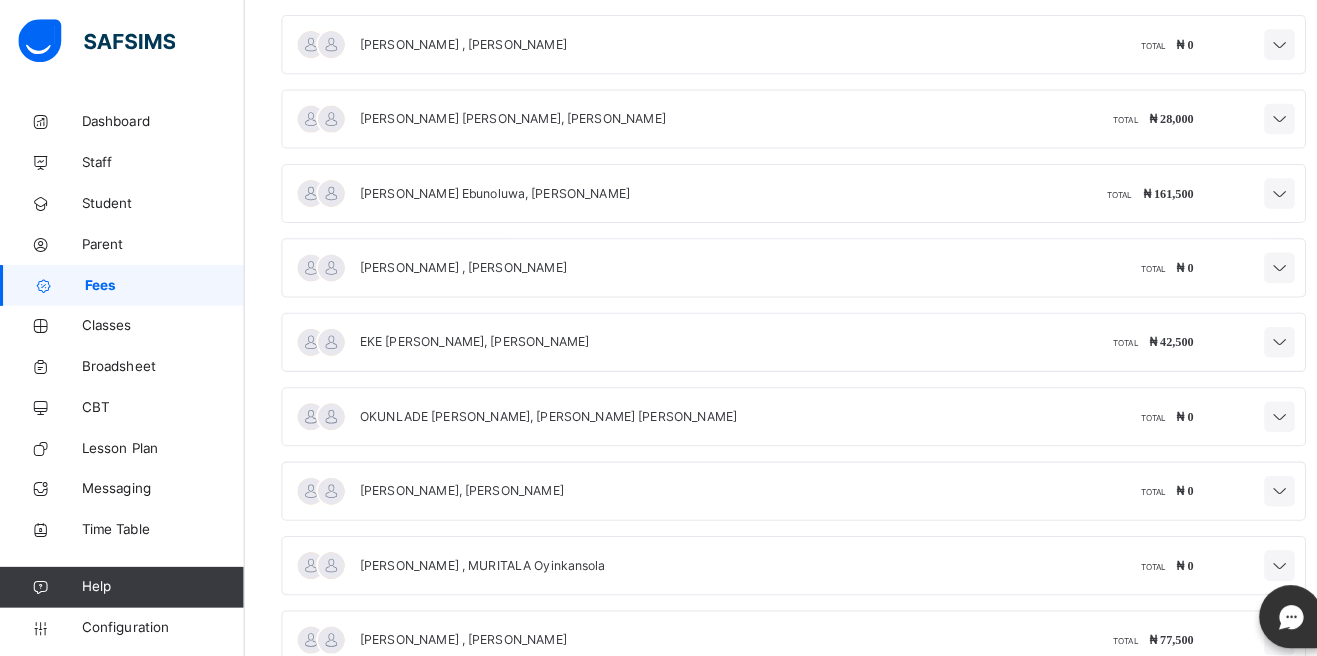 scroll, scrollTop: 8477, scrollLeft: 0, axis: vertical 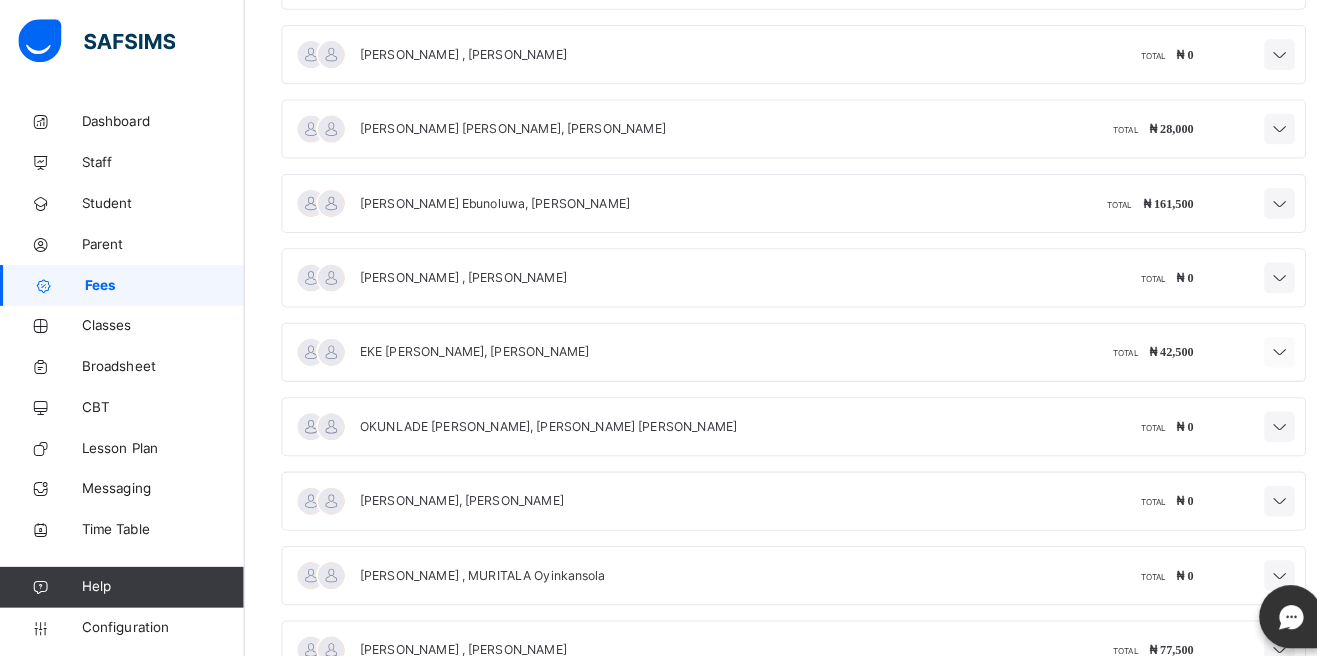 click at bounding box center (1255, 347) 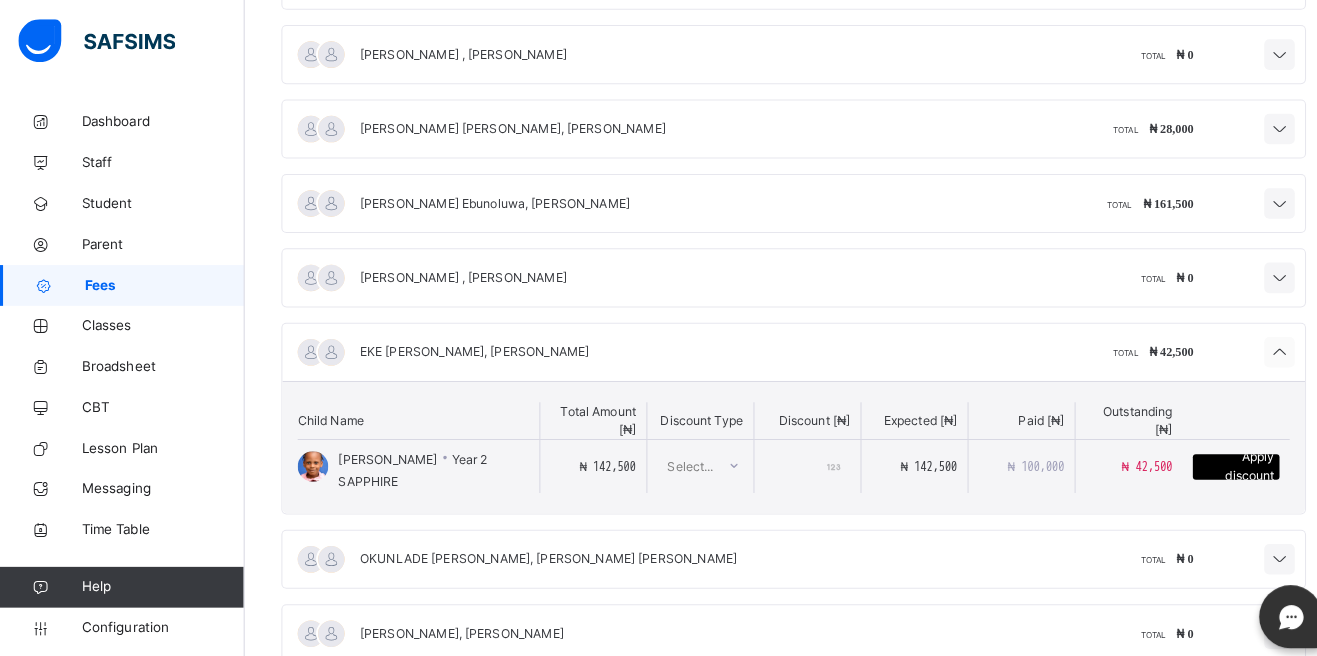 click at bounding box center [1255, 347] 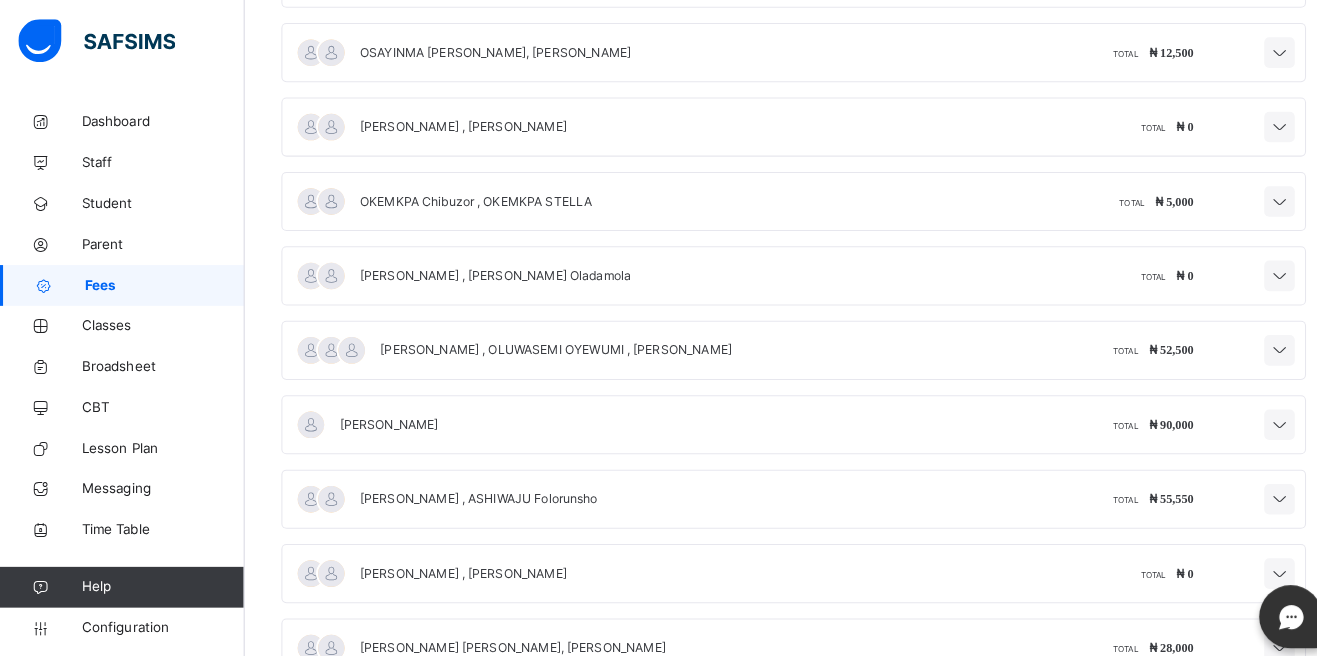 scroll, scrollTop: 7966, scrollLeft: 0, axis: vertical 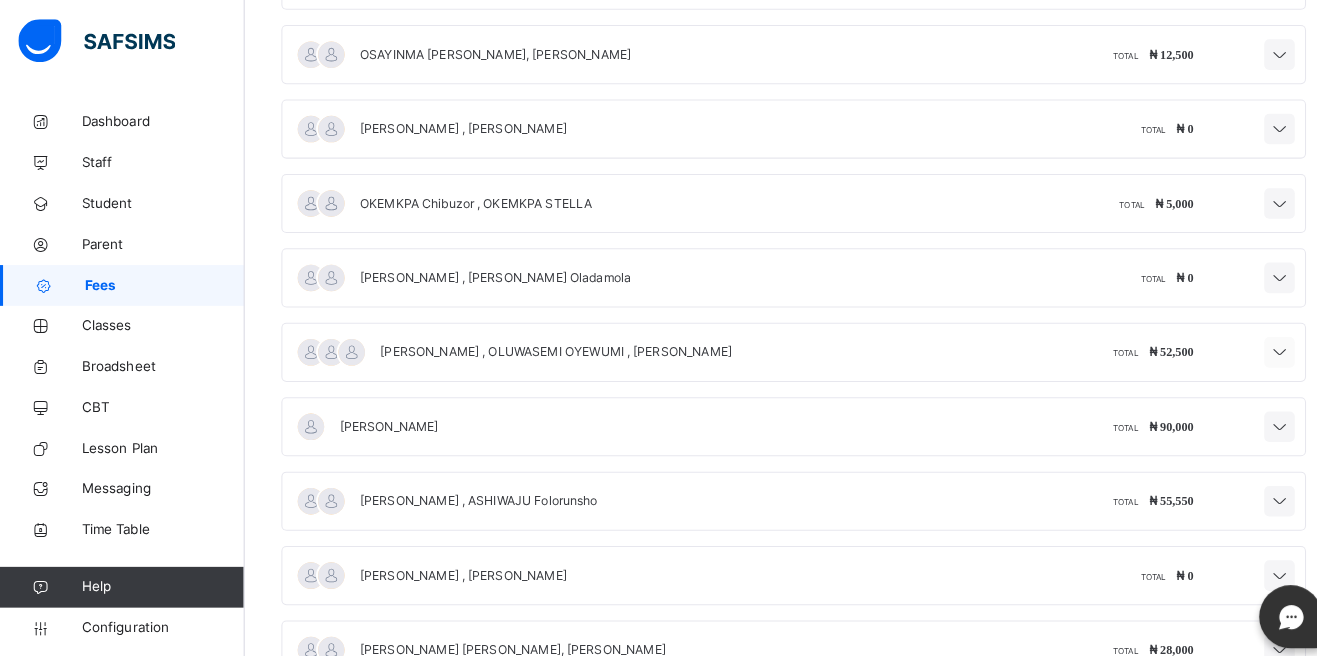 click at bounding box center [1255, 347] 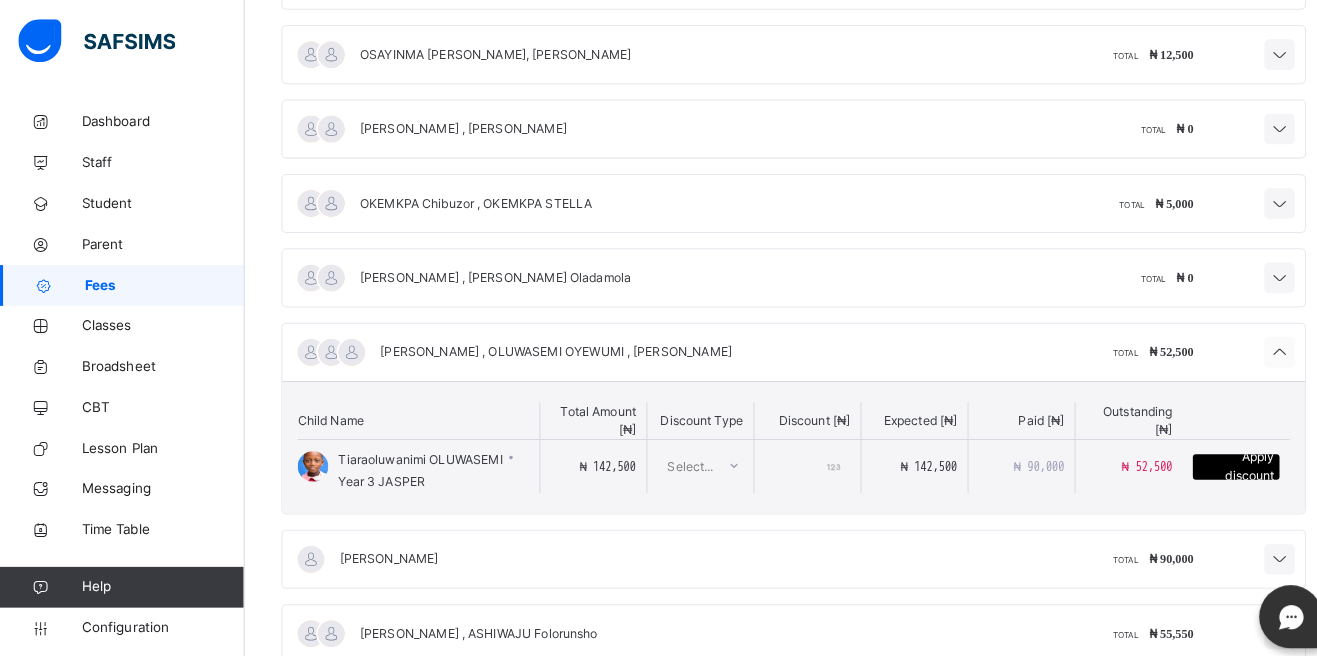click at bounding box center [1255, 347] 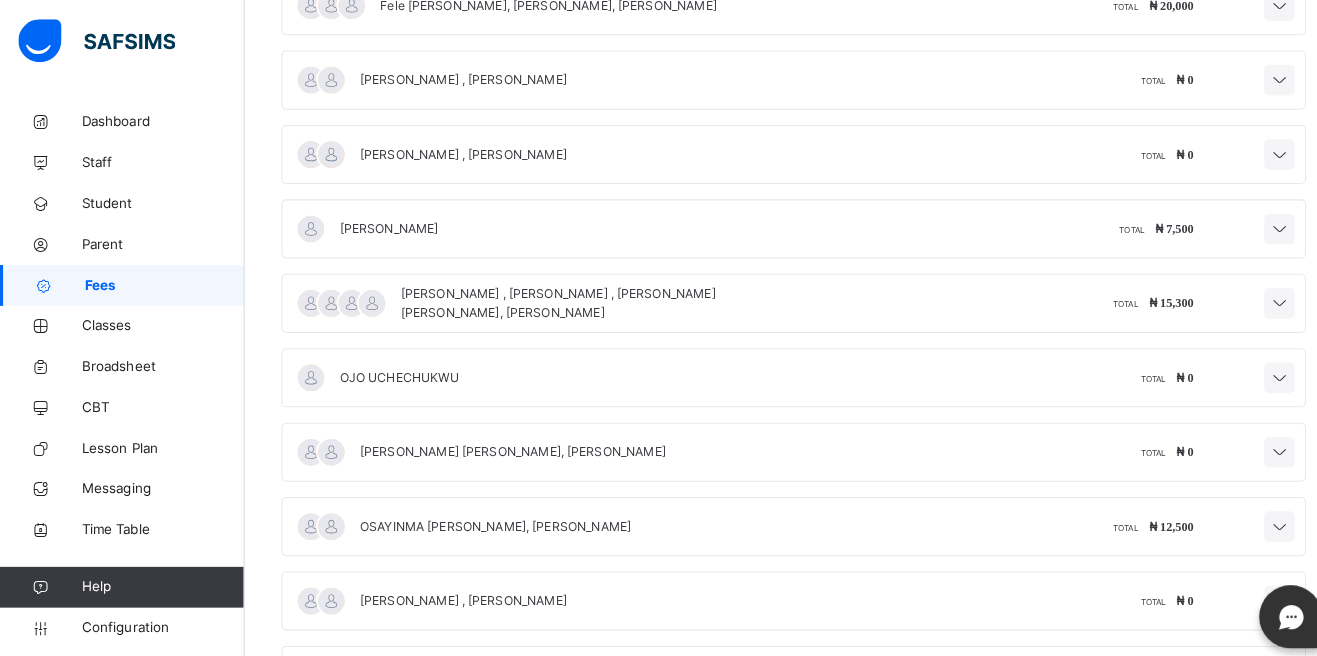 scroll, scrollTop: 7501, scrollLeft: 0, axis: vertical 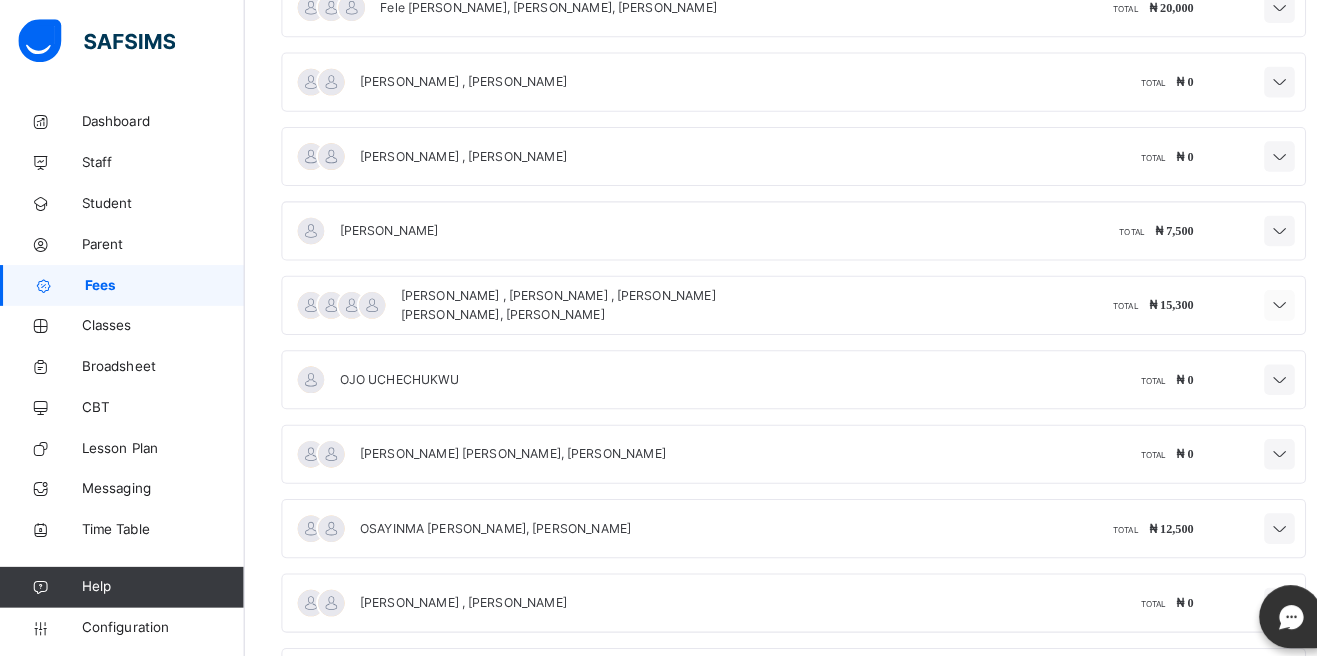 click at bounding box center [1255, 301] 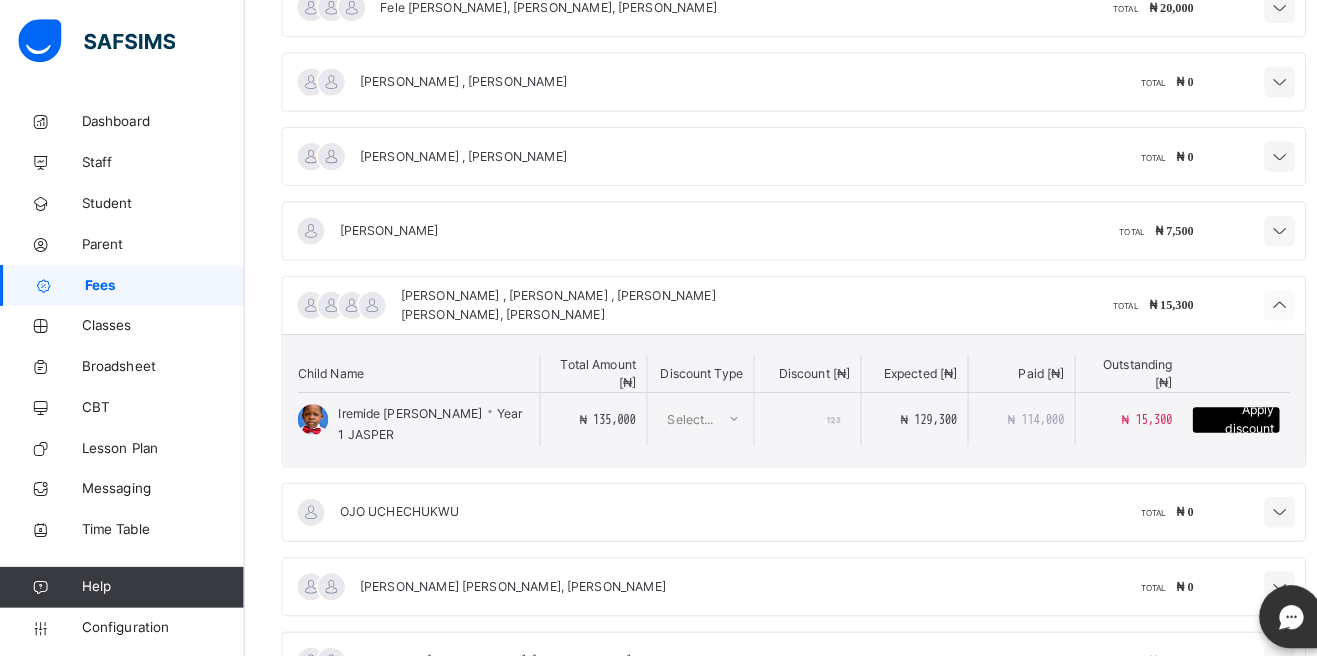 click at bounding box center [1255, 301] 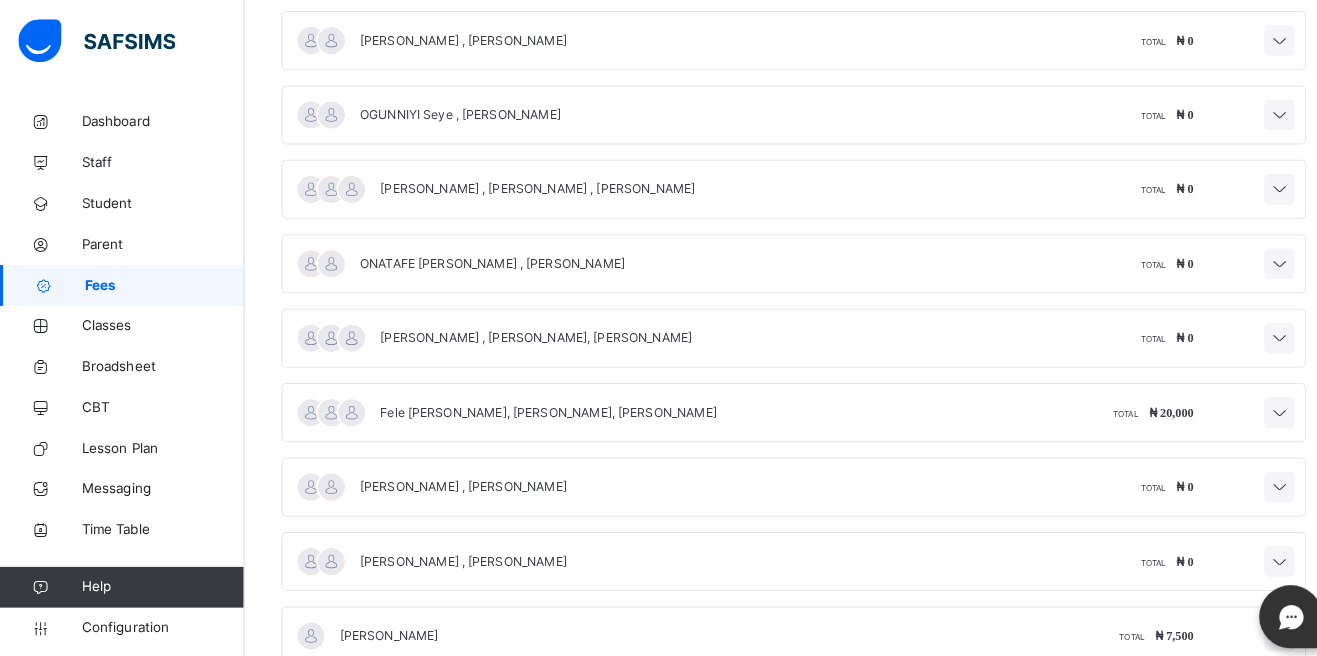 scroll, scrollTop: 7099, scrollLeft: 0, axis: vertical 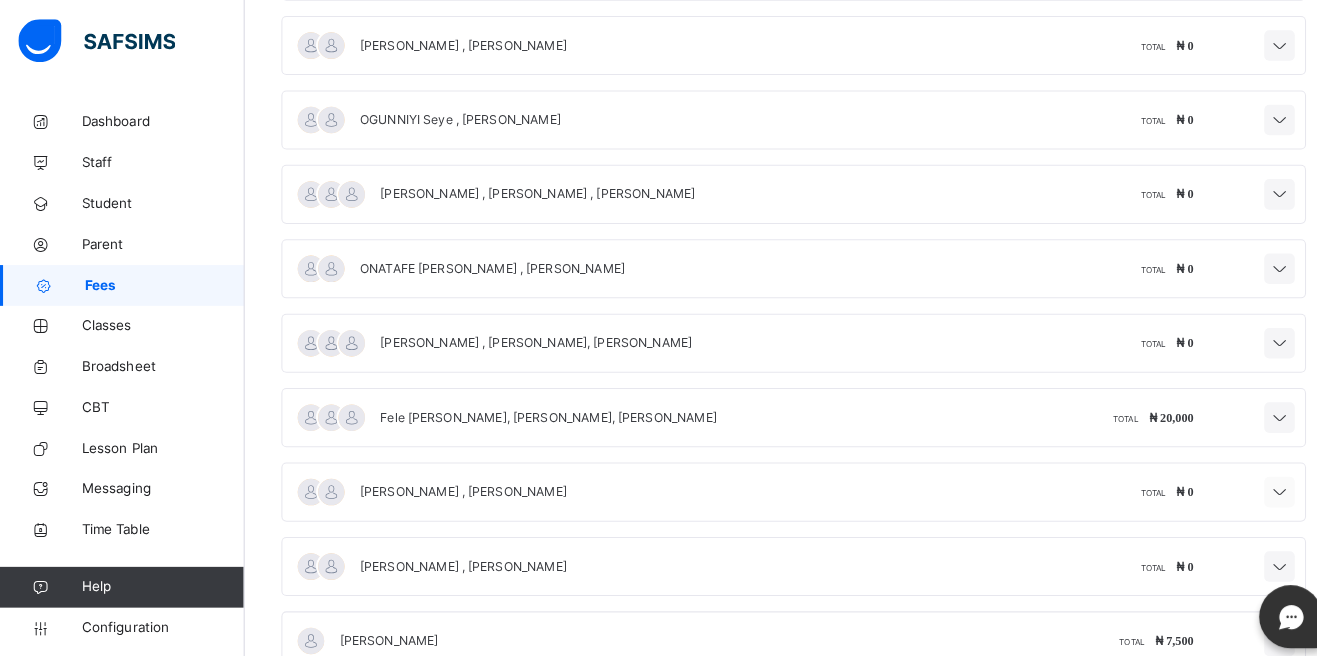 click at bounding box center [1255, 484] 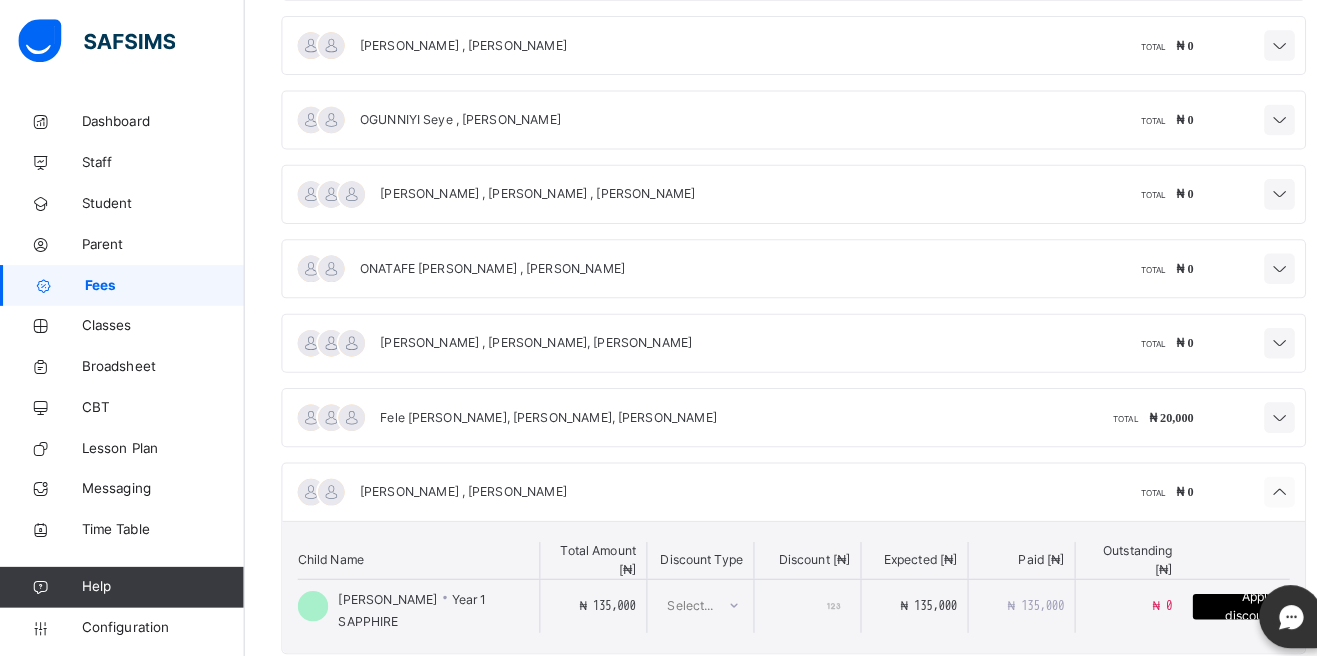 scroll, scrollTop: 7099, scrollLeft: 0, axis: vertical 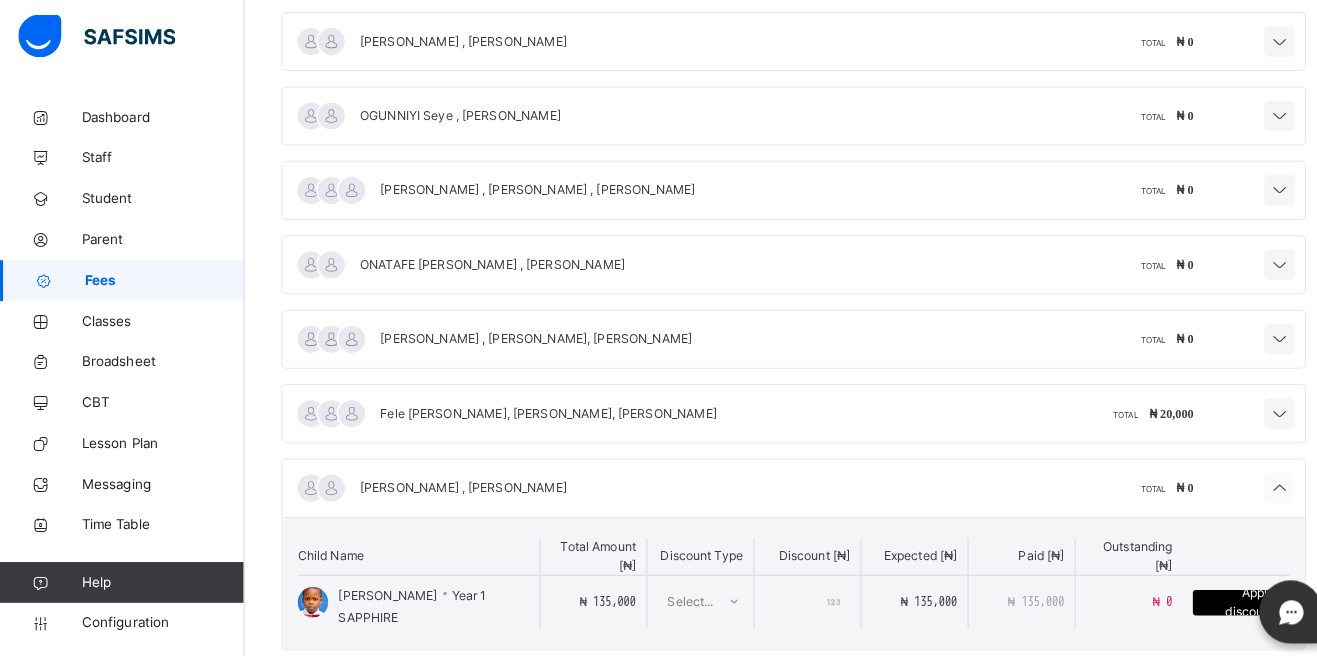 click at bounding box center (1255, 484) 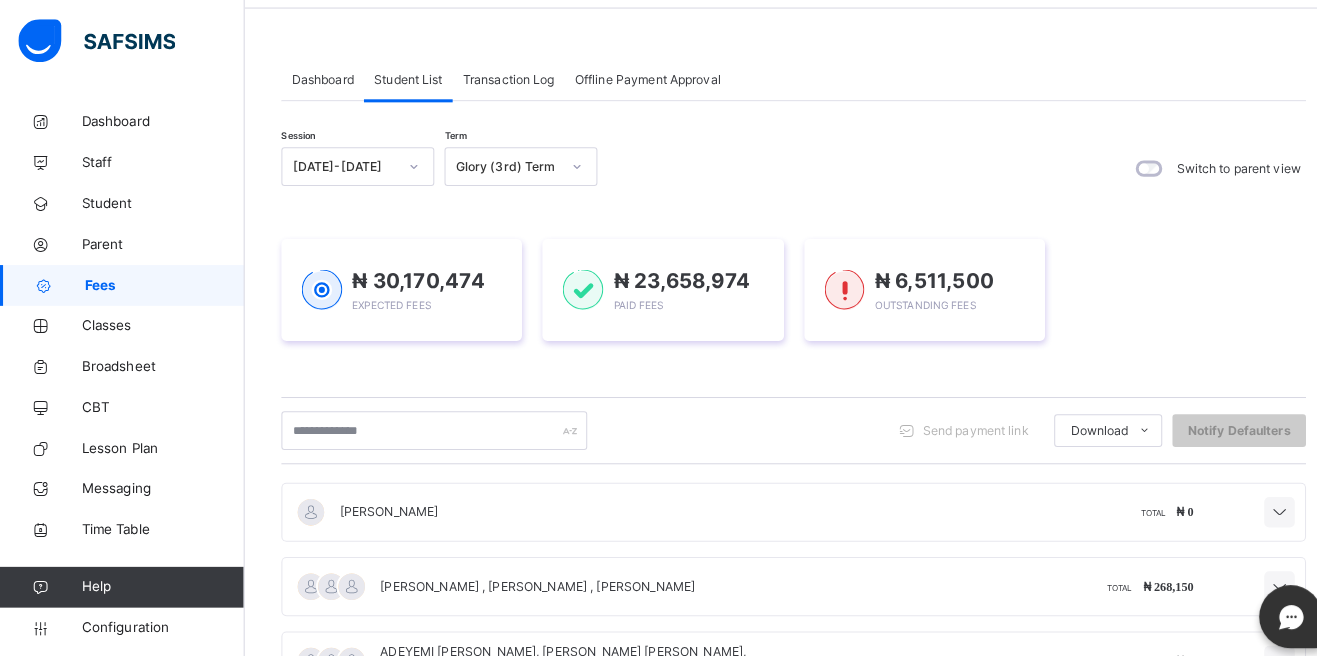 scroll, scrollTop: 0, scrollLeft: 0, axis: both 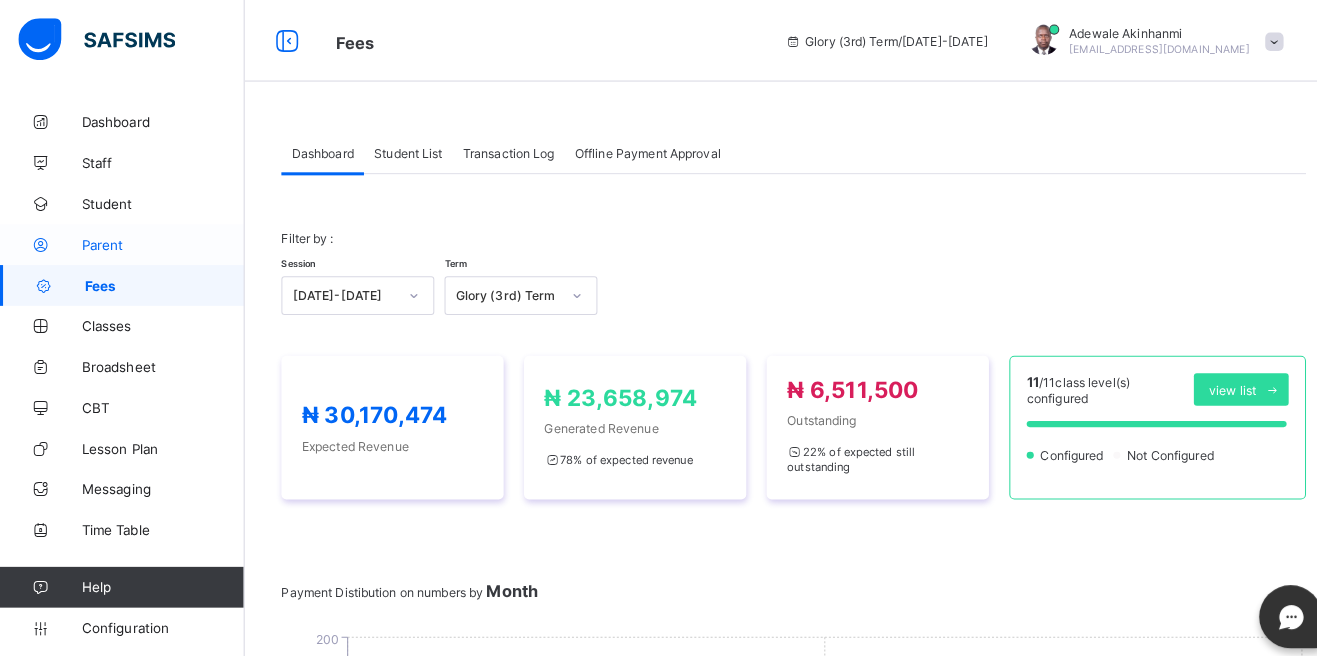 click at bounding box center [40, 240] 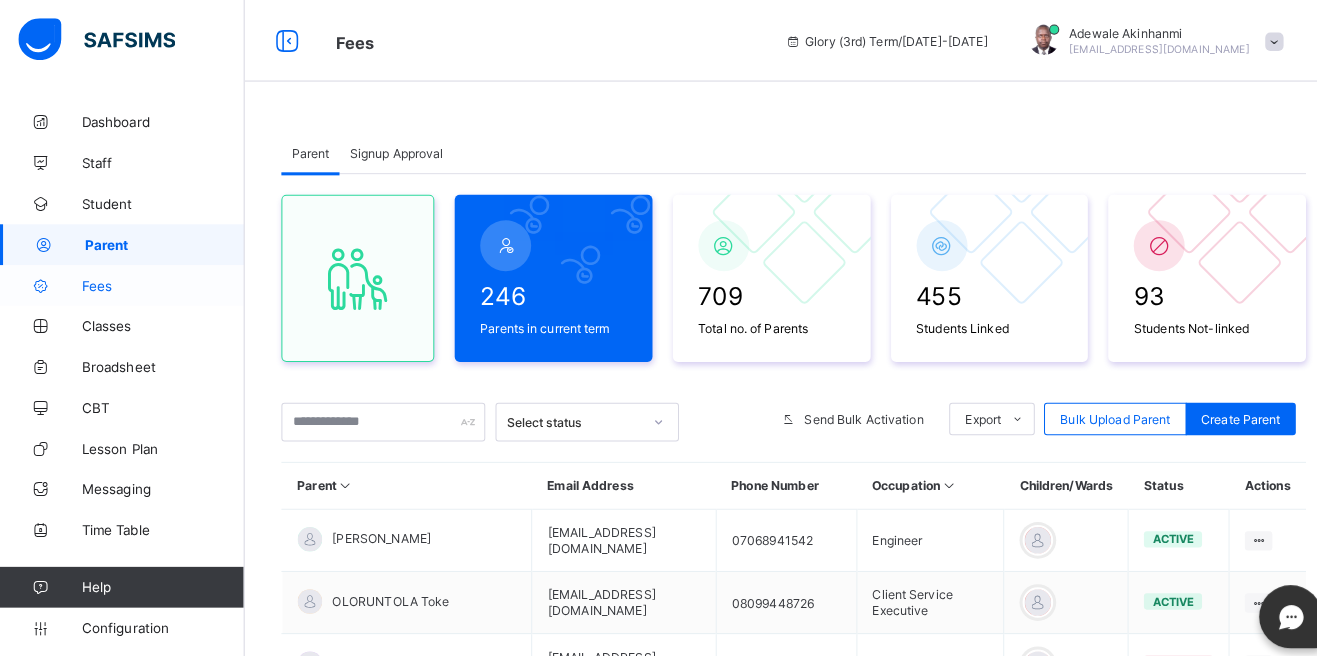 click at bounding box center (40, 280) 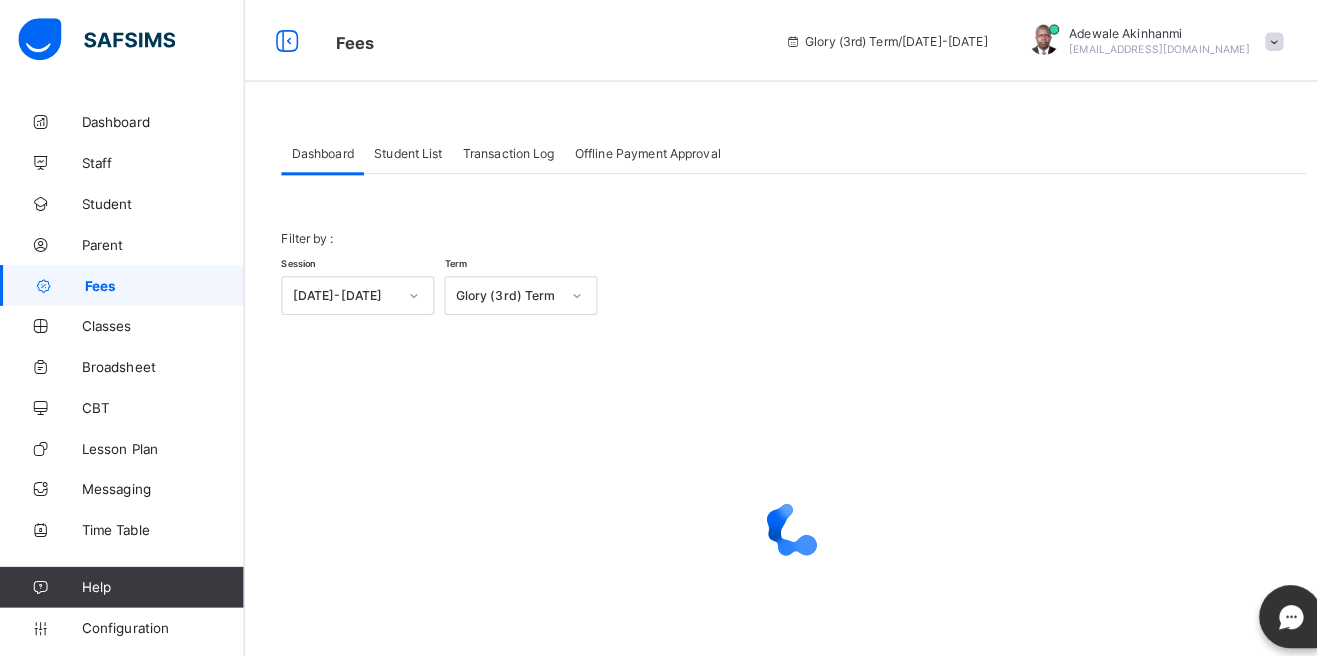click on "Student List" at bounding box center (400, 150) 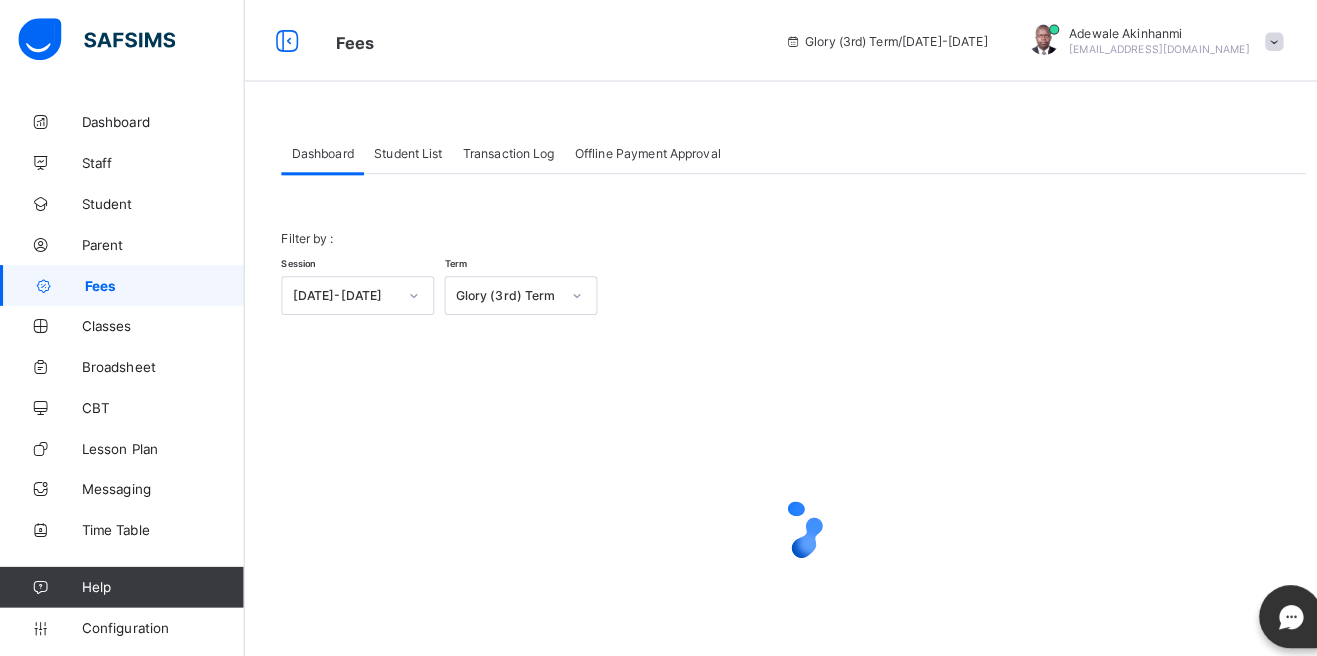 click on "Student List" at bounding box center [400, 150] 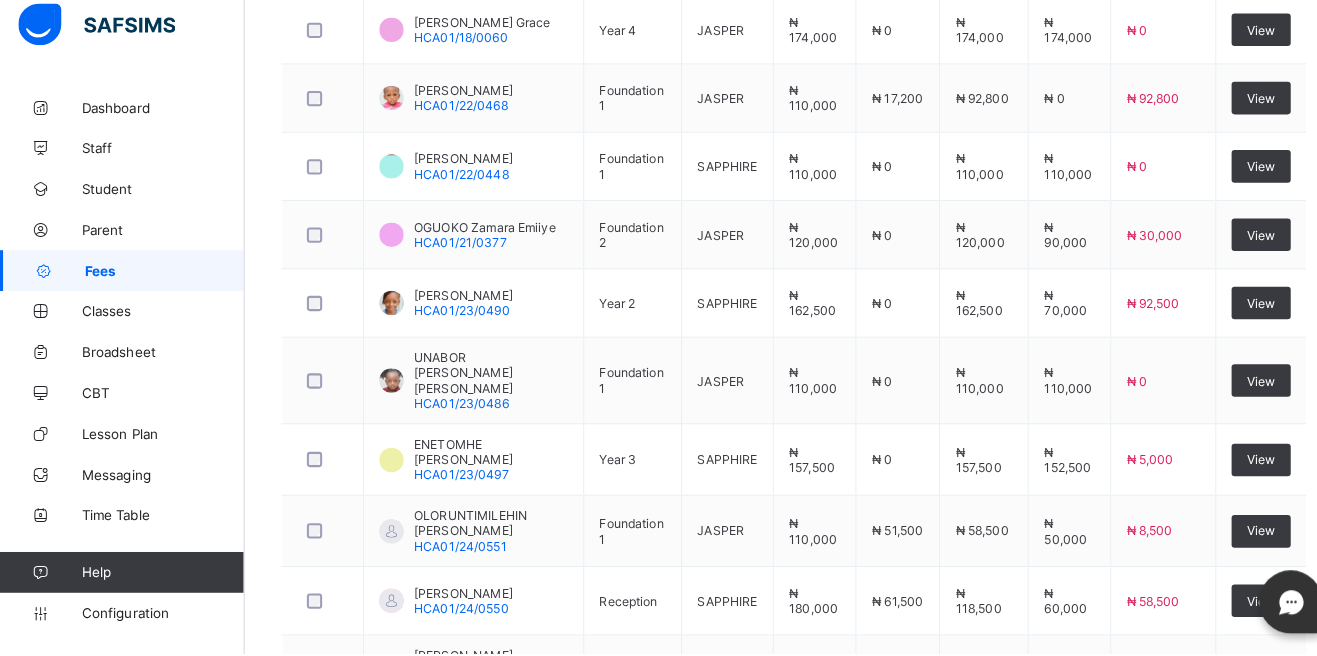 scroll, scrollTop: 684, scrollLeft: 0, axis: vertical 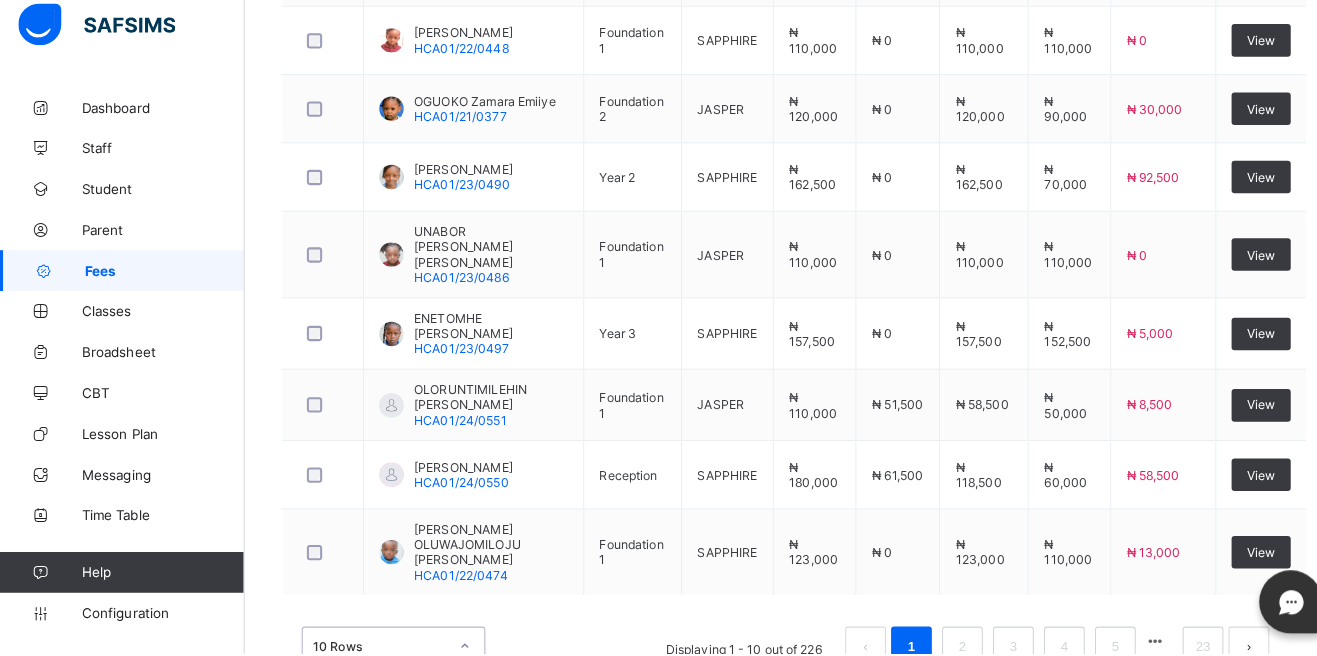 click on "50 Rows" at bounding box center [386, 753] 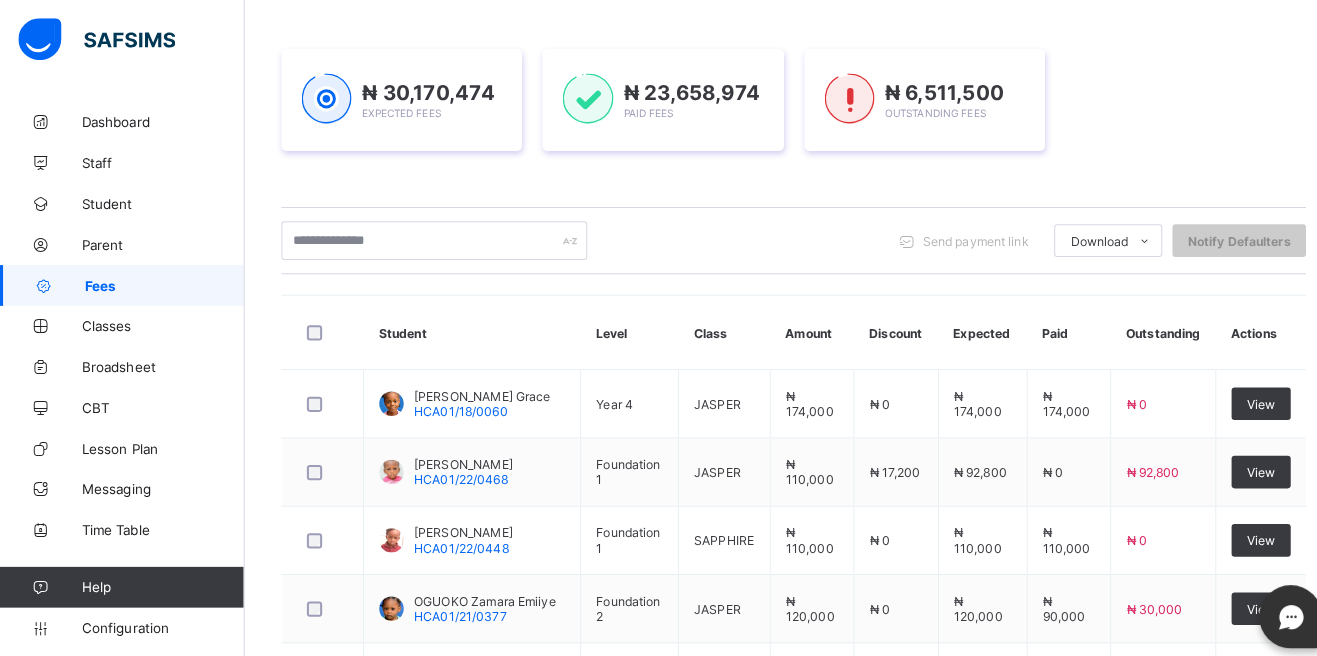 scroll, scrollTop: 0, scrollLeft: 0, axis: both 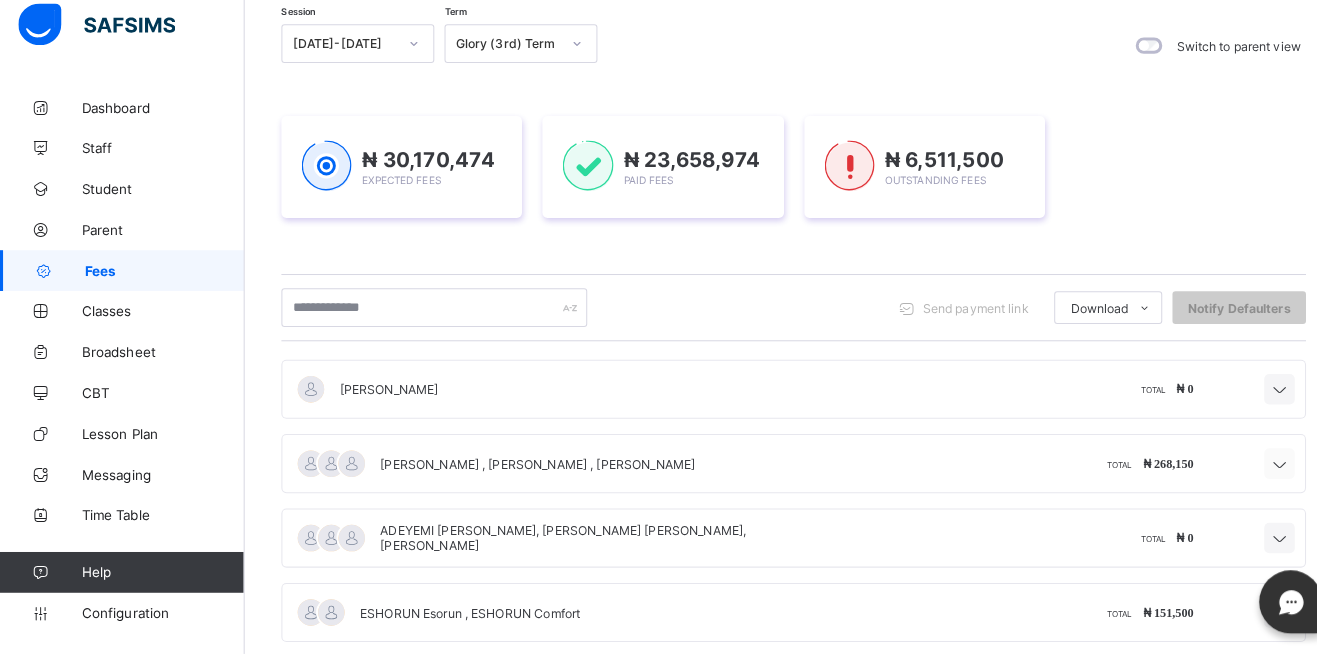 click at bounding box center (1255, 470) 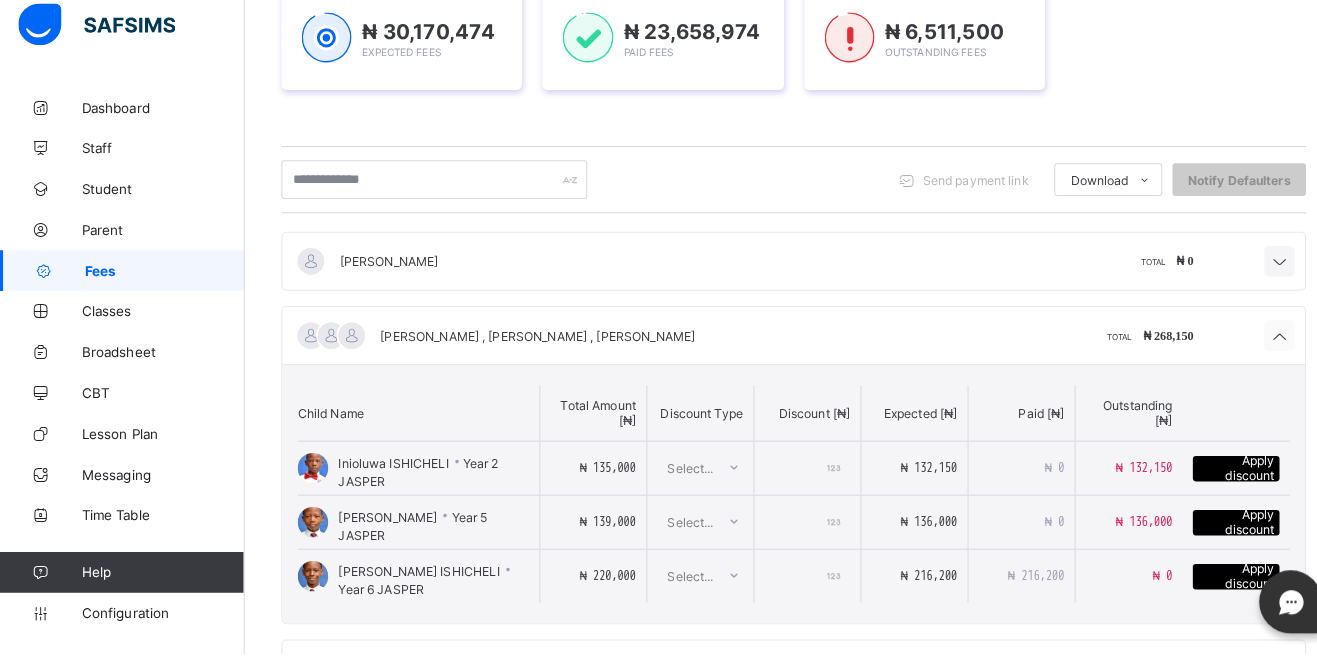 scroll, scrollTop: 314, scrollLeft: 0, axis: vertical 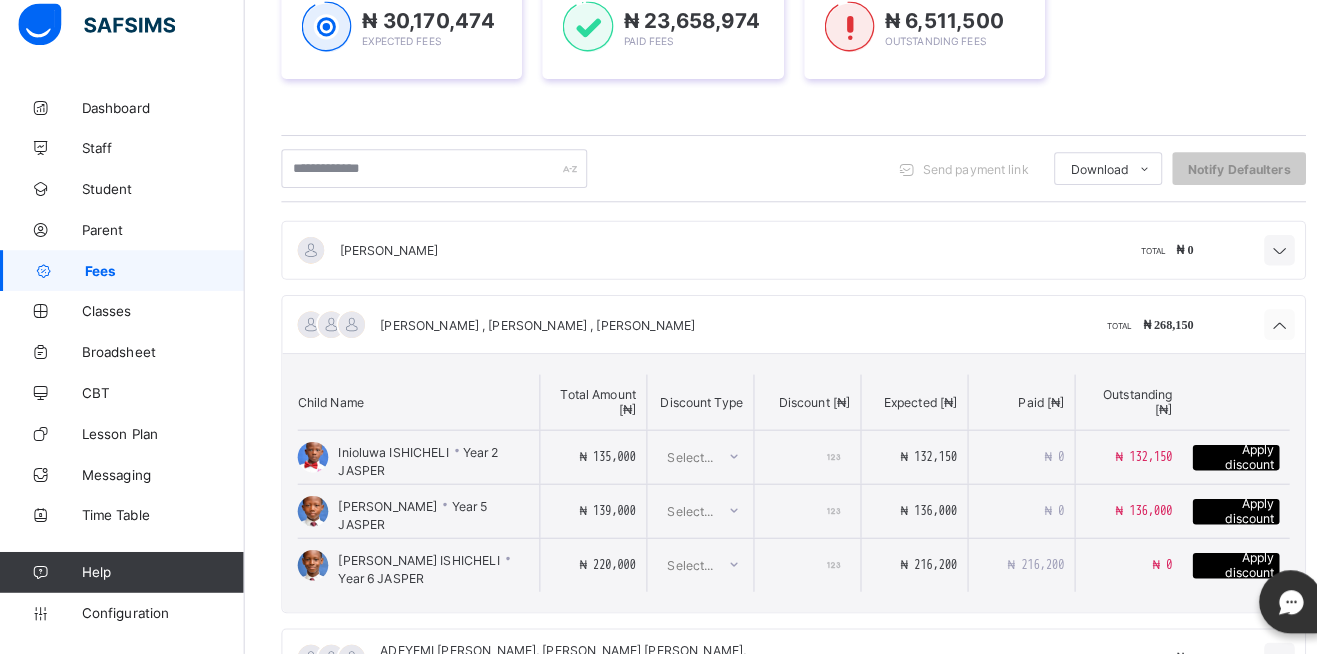 click at bounding box center [1255, 334] 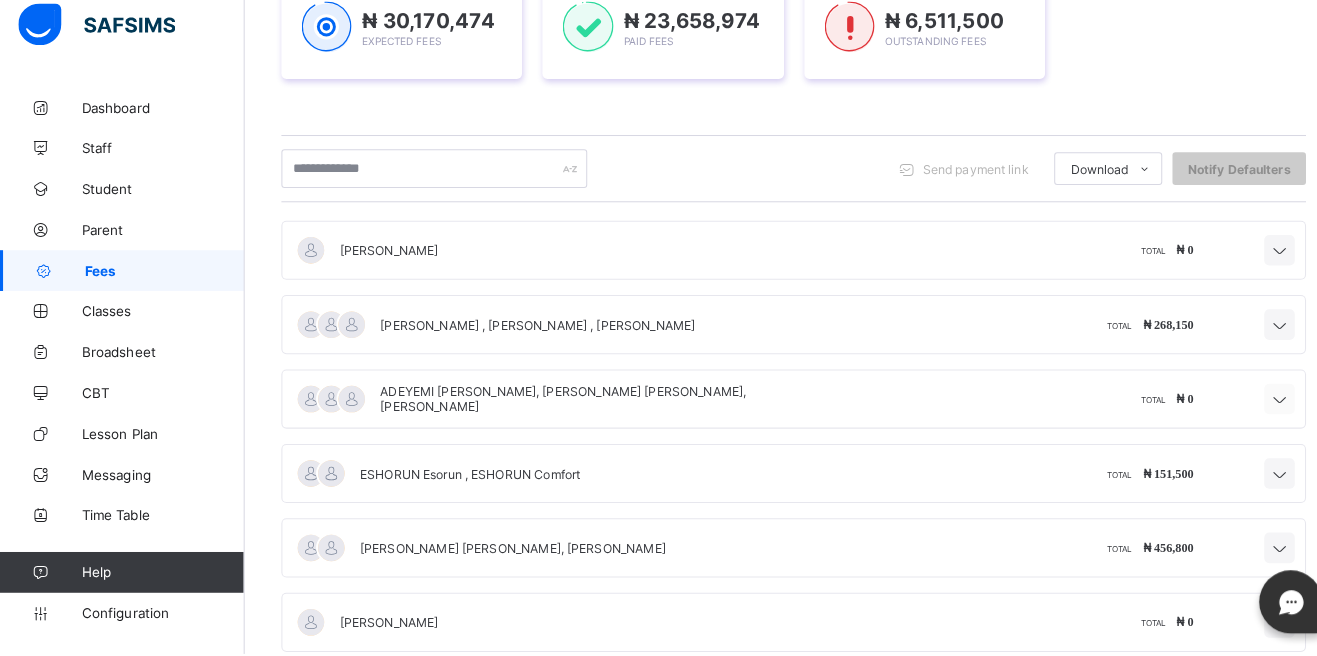 click at bounding box center [1255, 407] 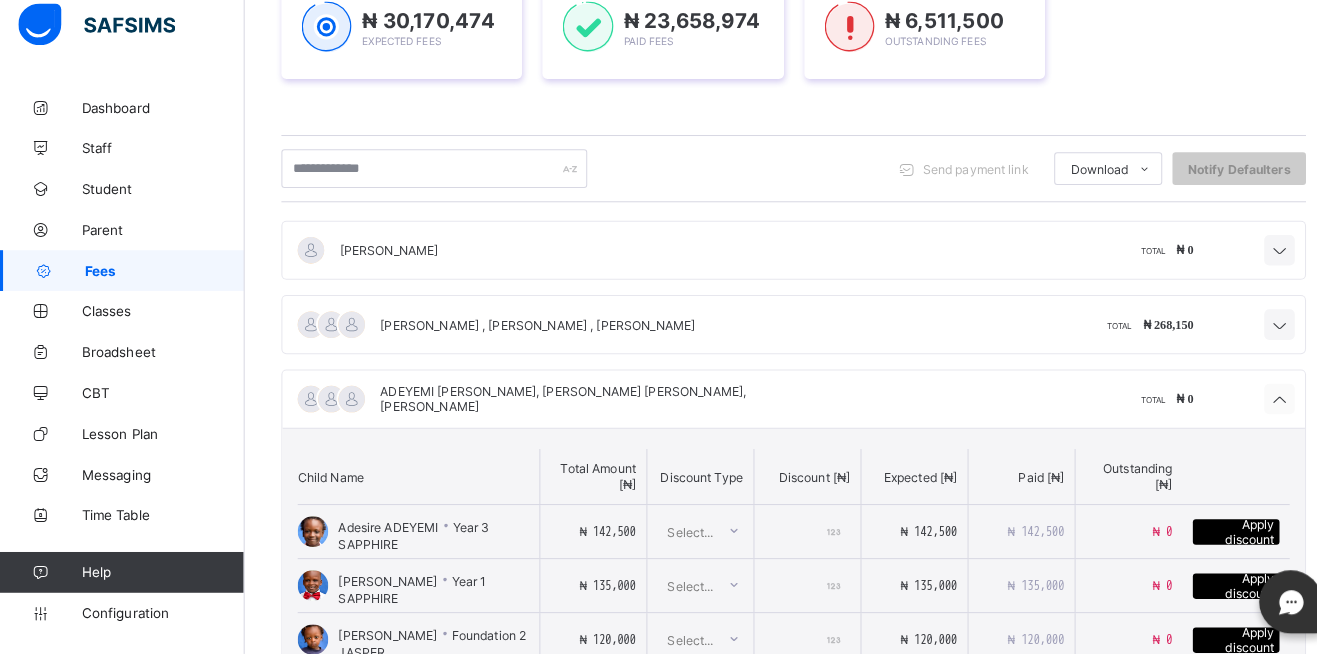 click at bounding box center (1255, 407) 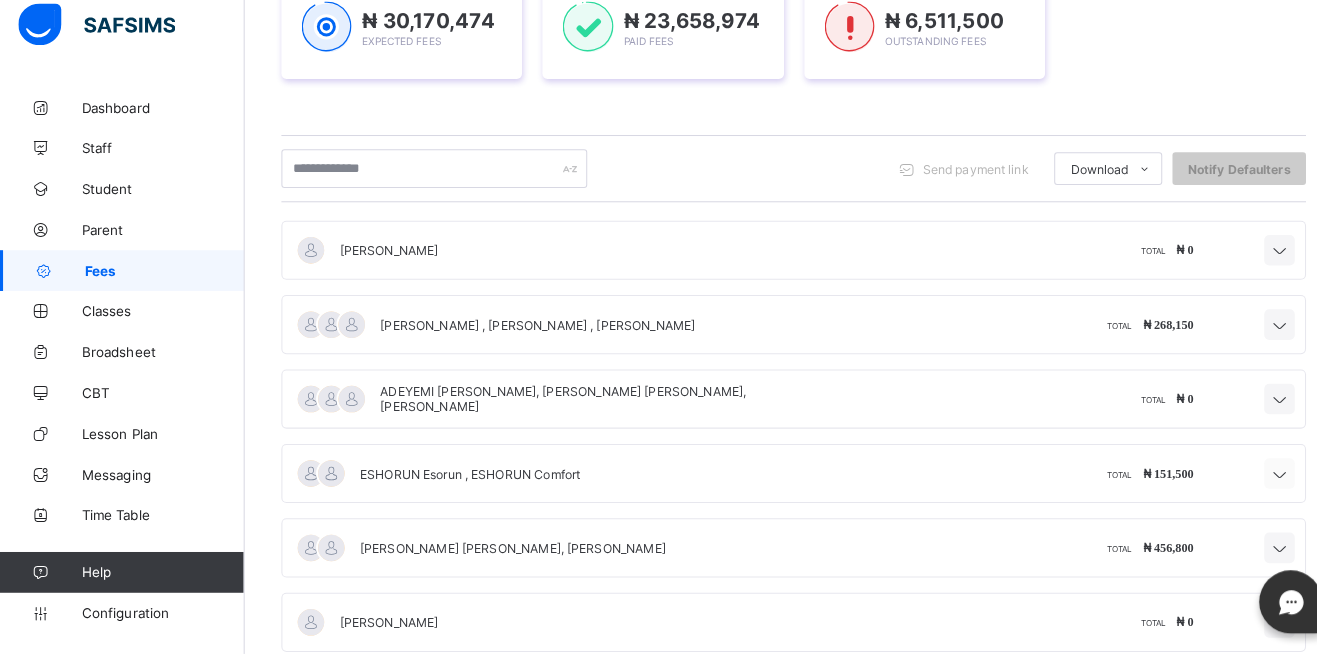 click at bounding box center (1255, 480) 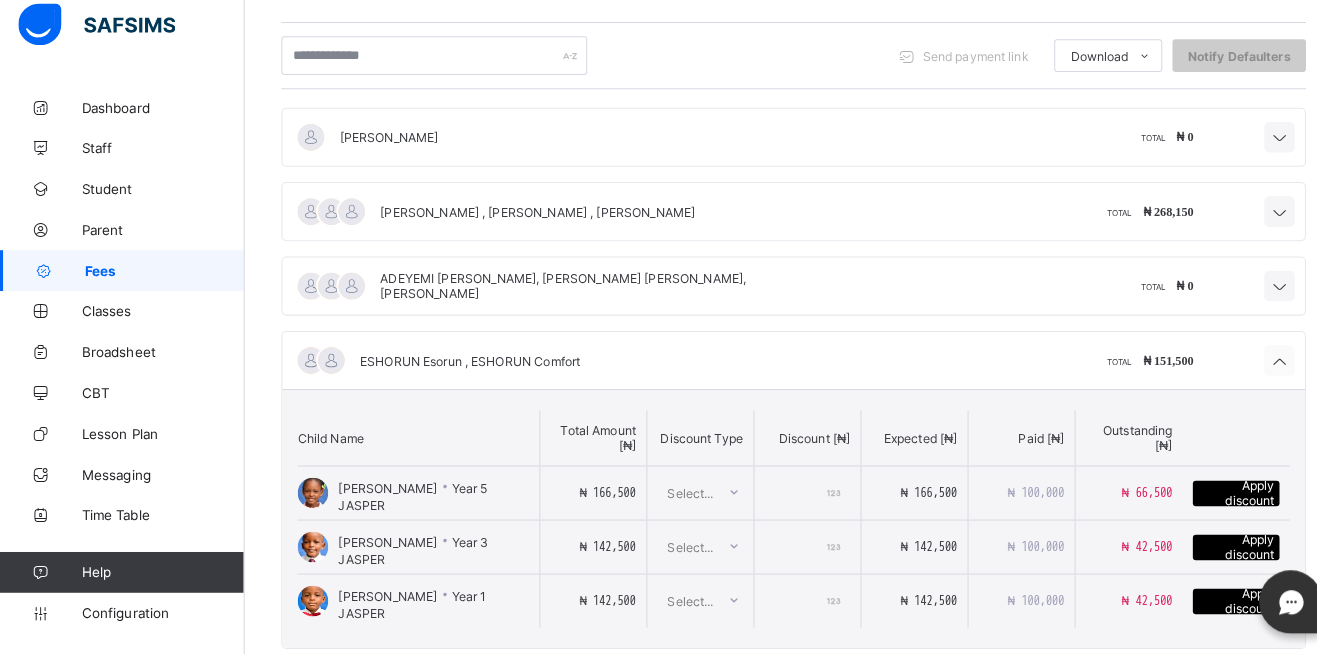 scroll, scrollTop: 425, scrollLeft: 0, axis: vertical 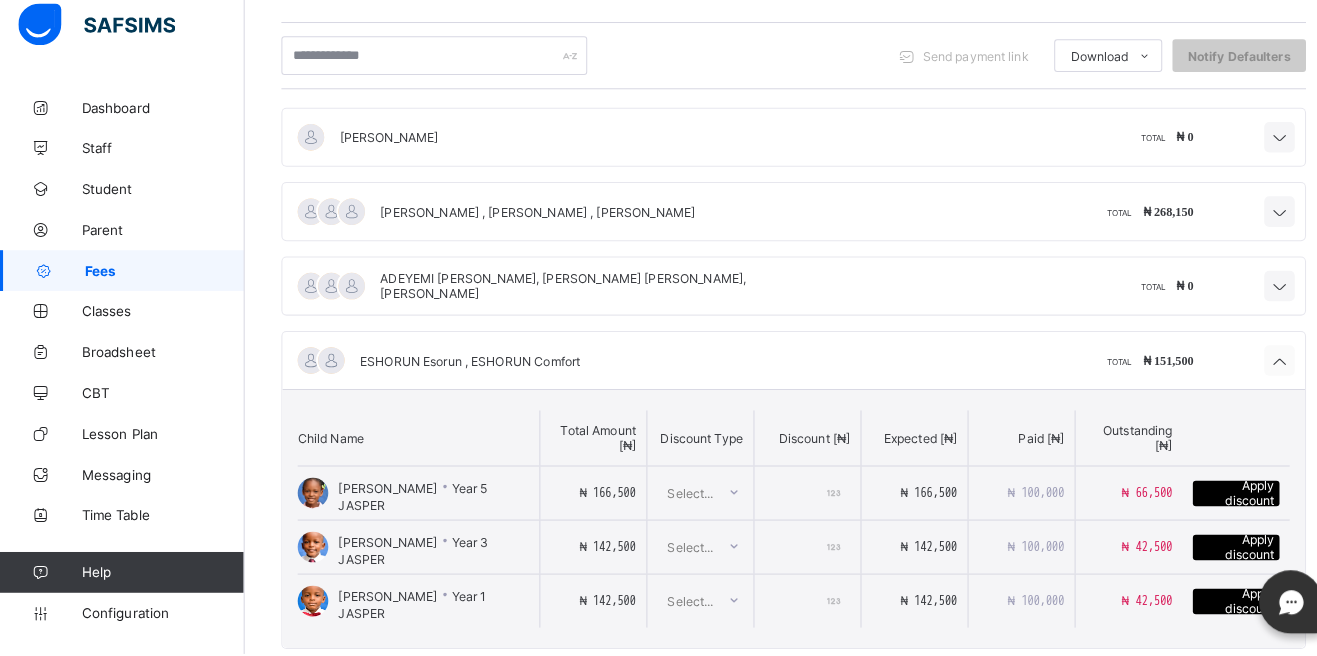 click at bounding box center [1255, 369] 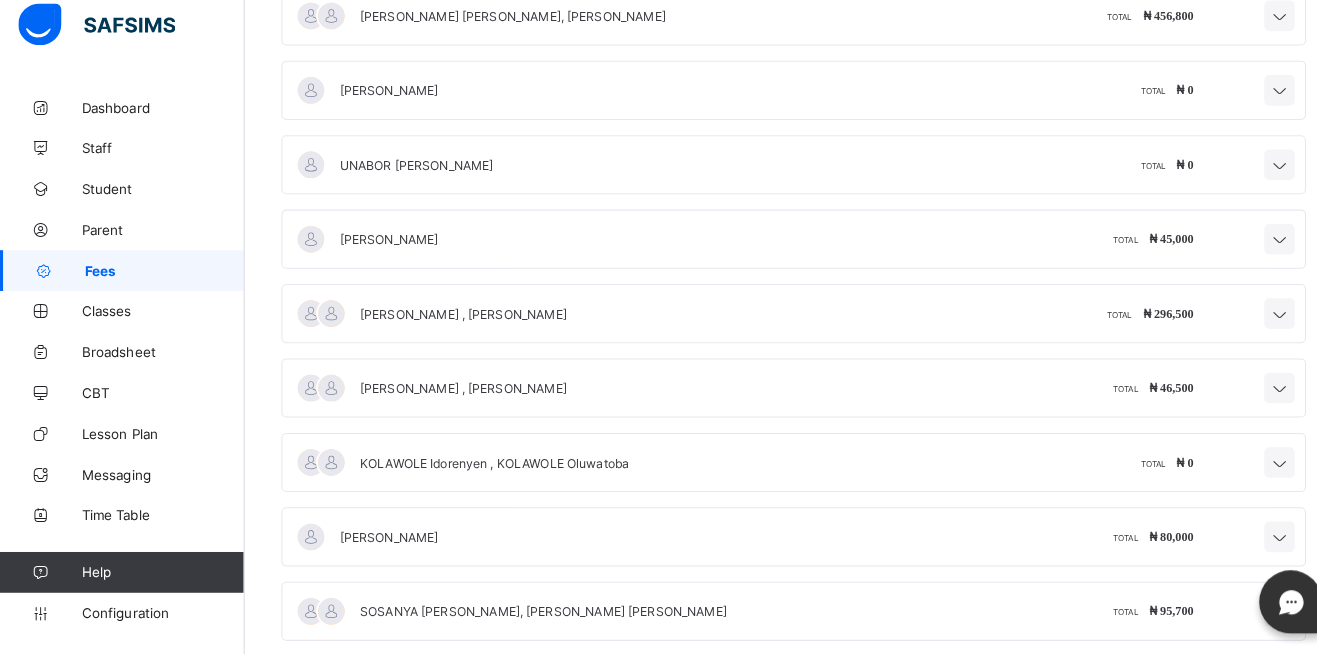 scroll, scrollTop: 837, scrollLeft: 0, axis: vertical 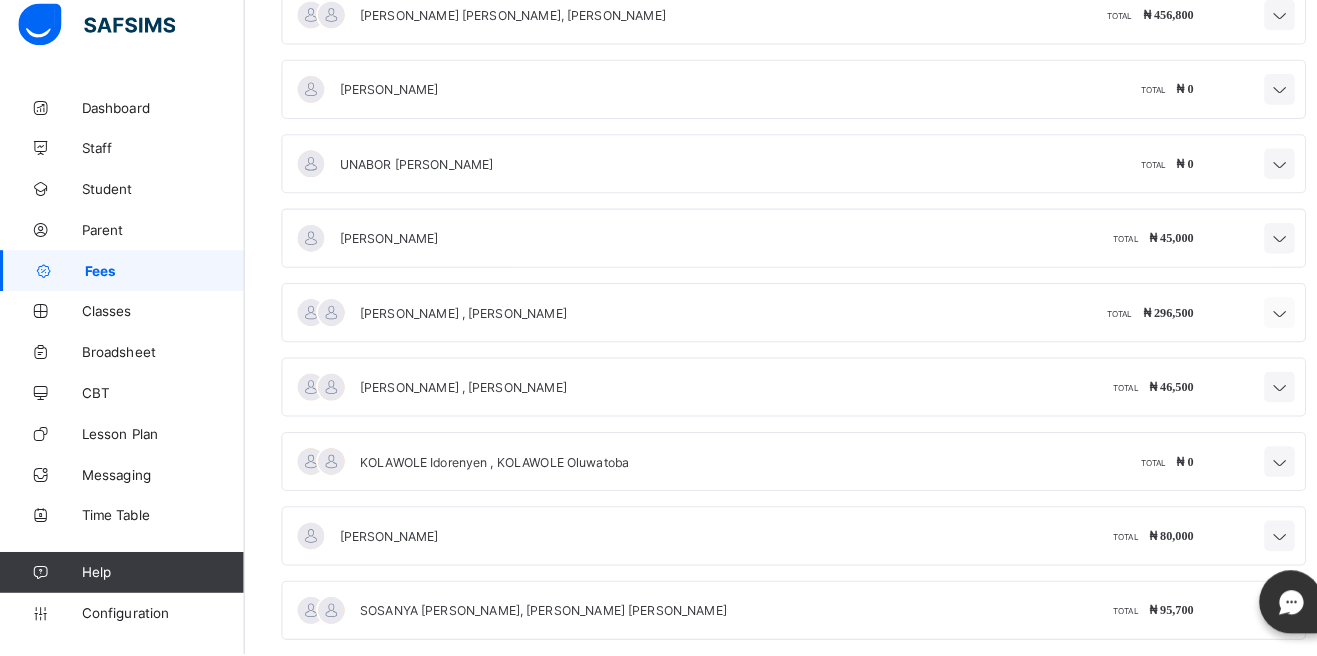 click at bounding box center [1255, 322] 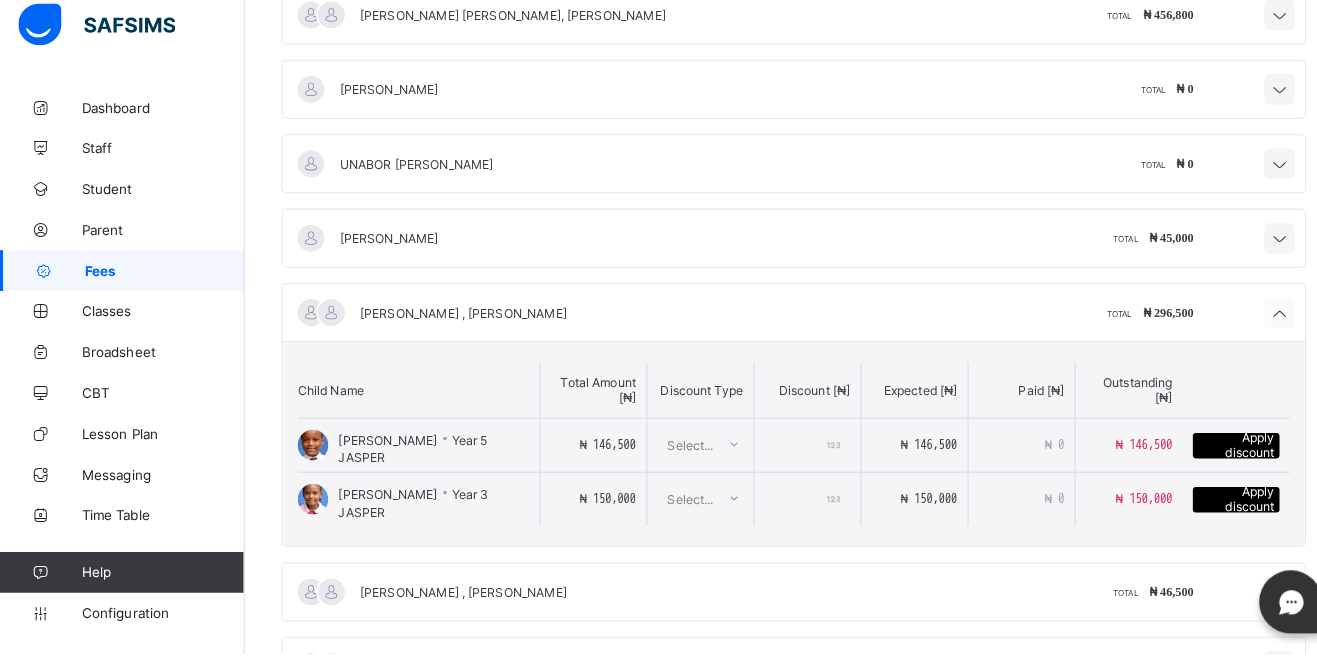 click at bounding box center (1255, 322) 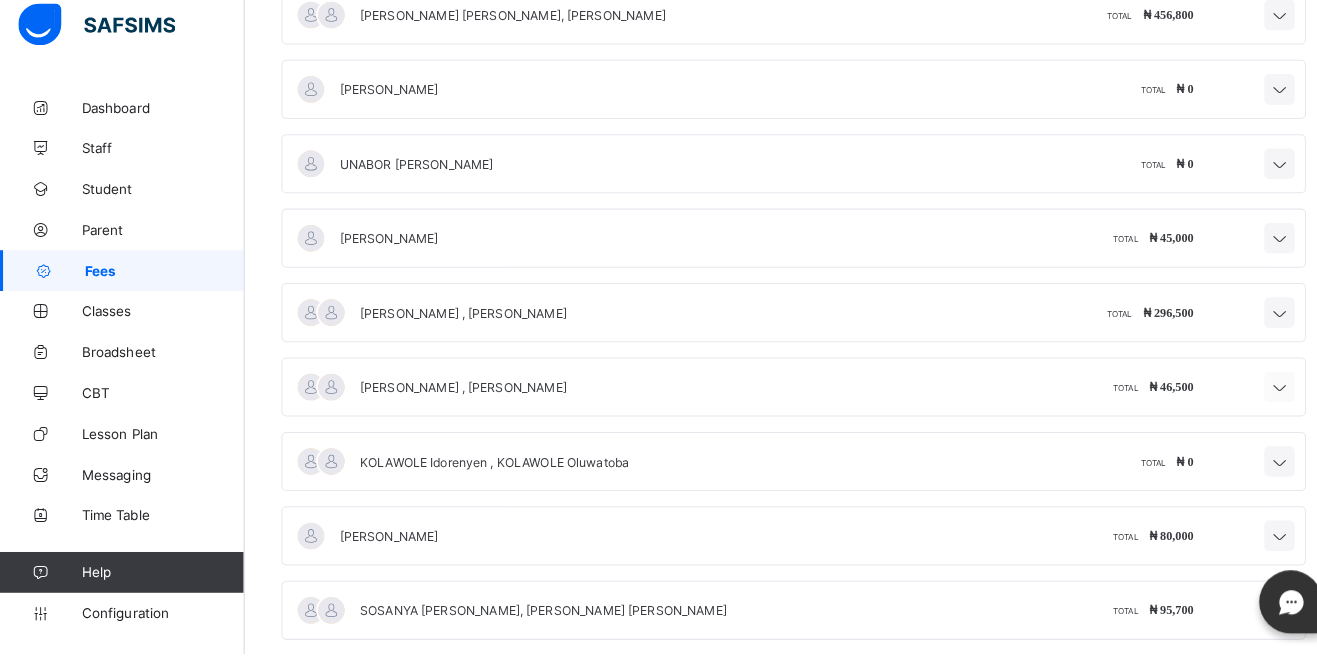 click at bounding box center [1255, 395] 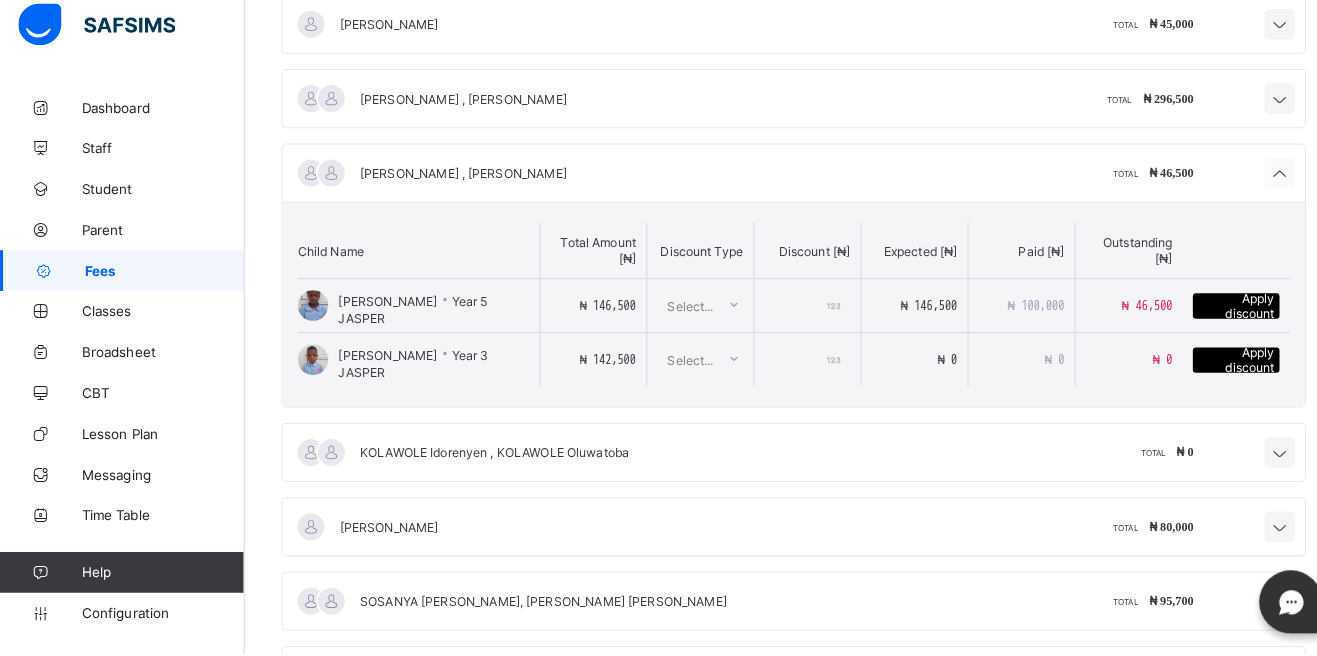 scroll, scrollTop: 1048, scrollLeft: 0, axis: vertical 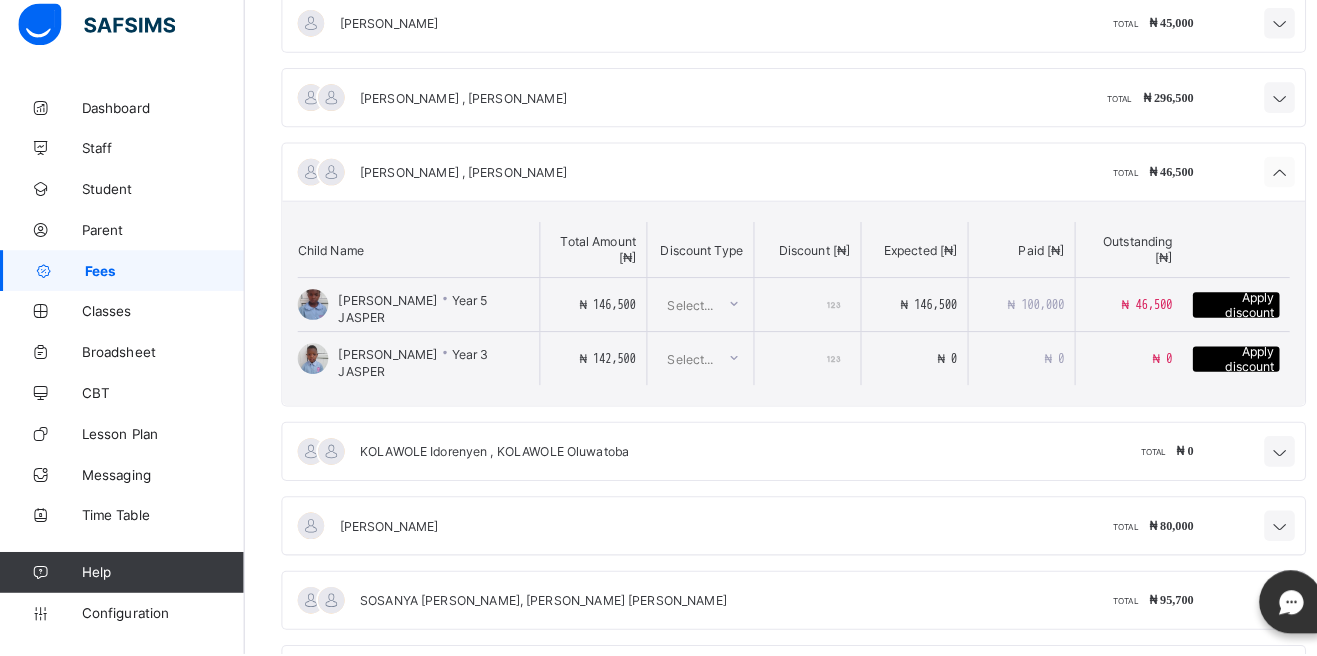 click at bounding box center (1255, 184) 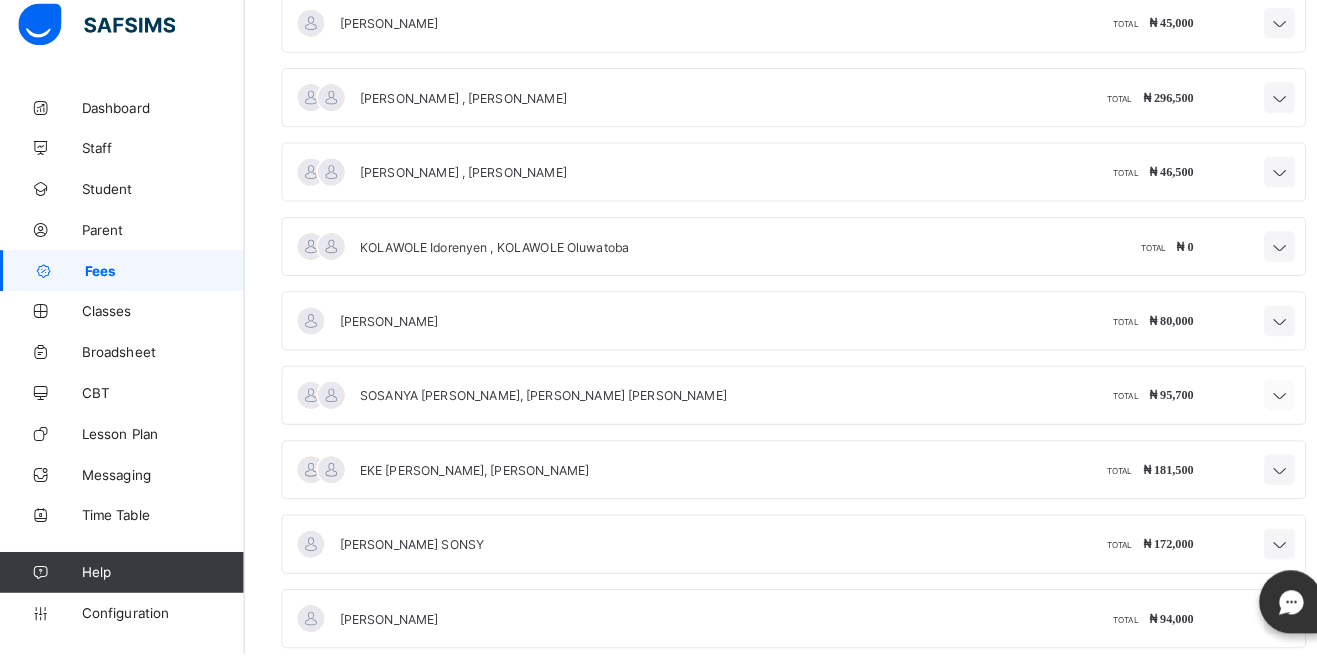 click at bounding box center [1255, 403] 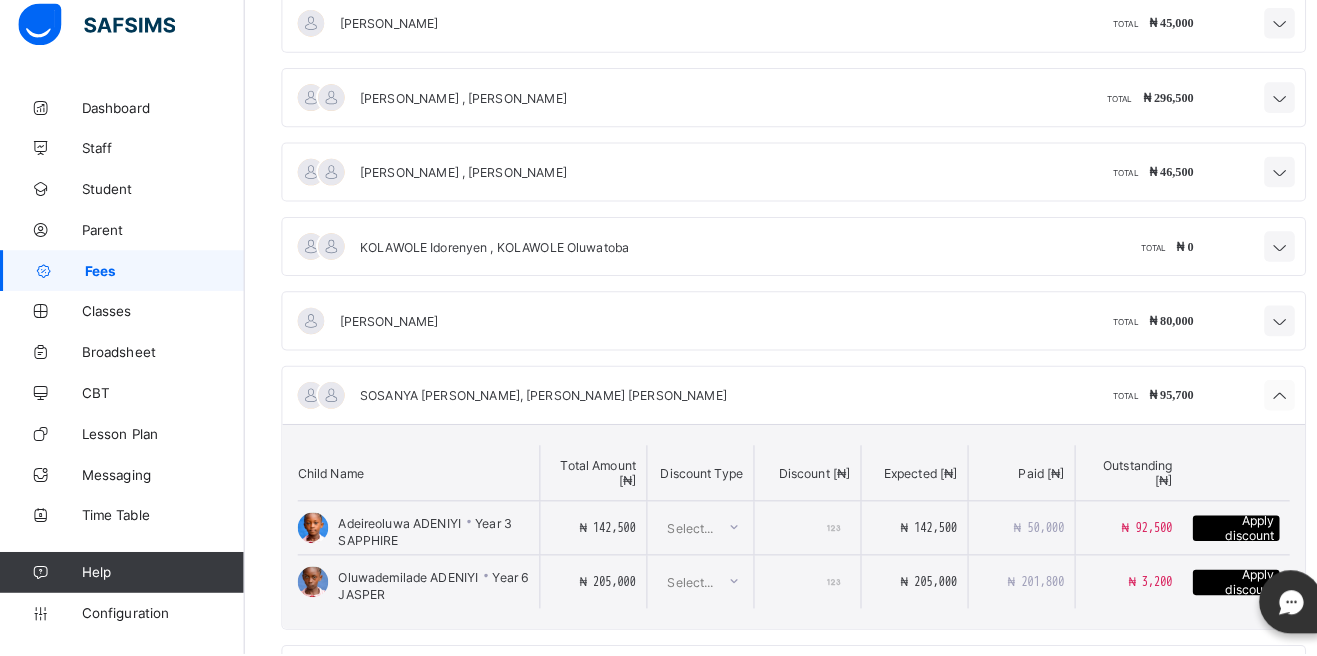 click at bounding box center [1255, 403] 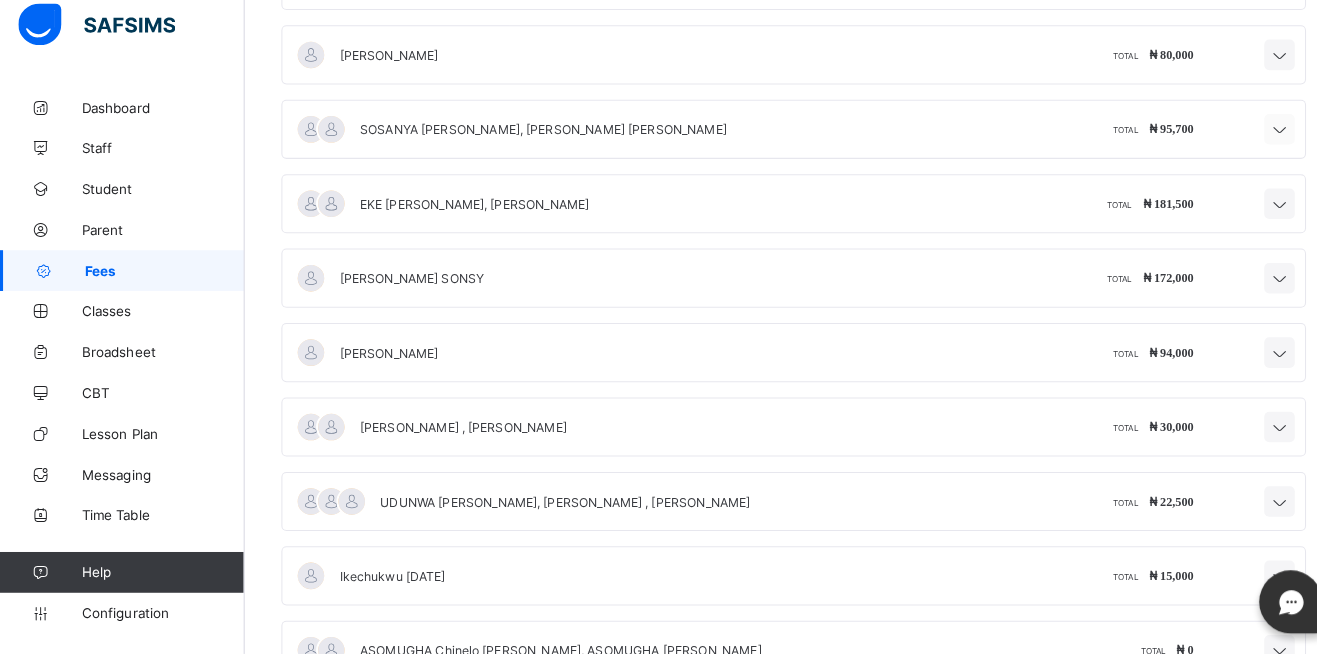 scroll, scrollTop: 1310, scrollLeft: 0, axis: vertical 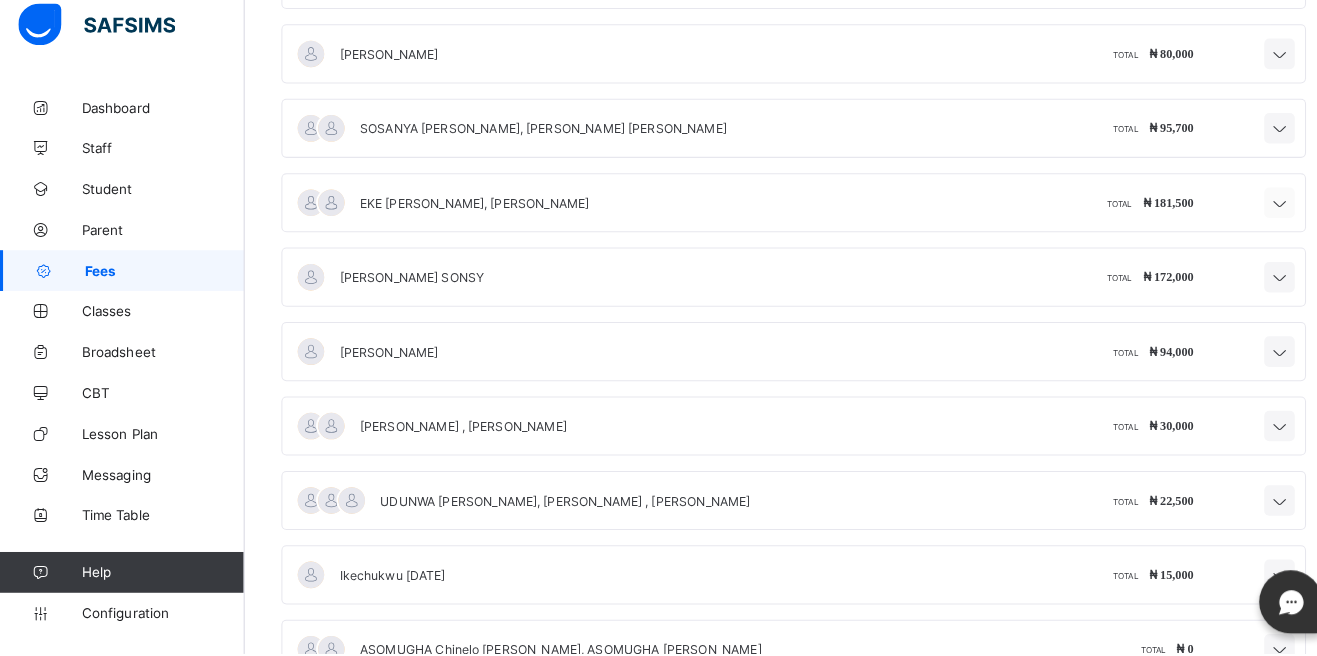 click at bounding box center [1255, 214] 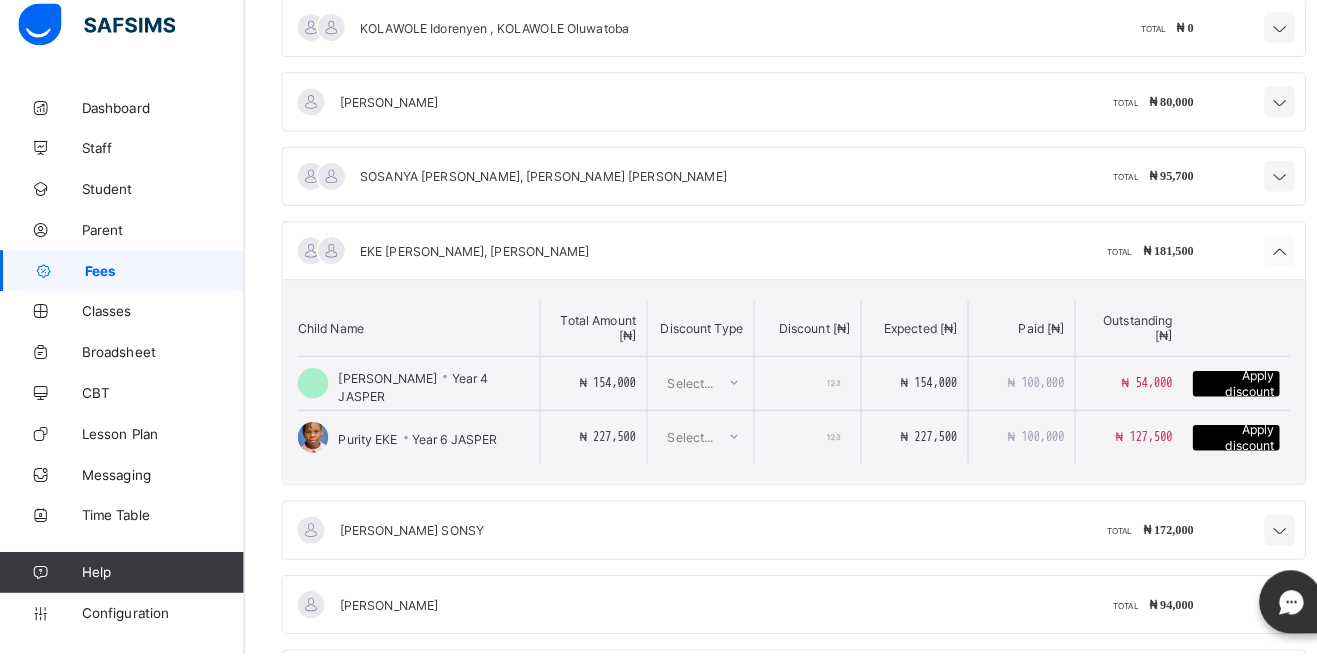 scroll, scrollTop: 1262, scrollLeft: 0, axis: vertical 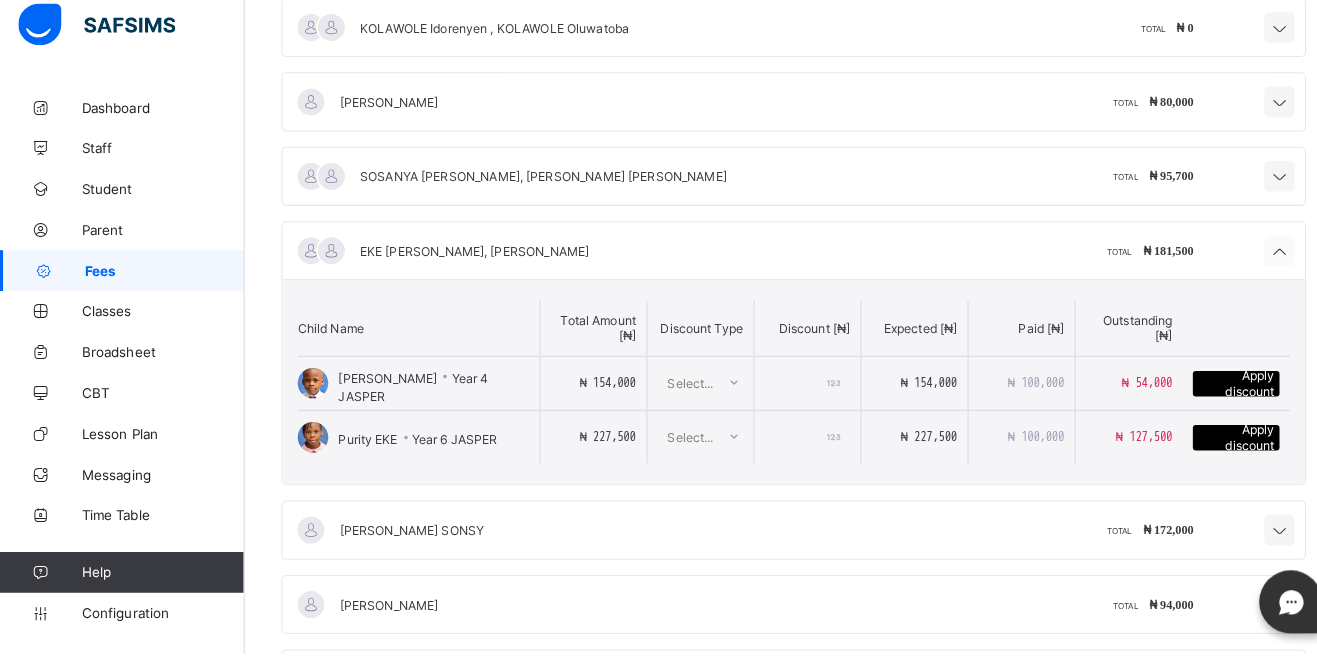 click at bounding box center (1255, 262) 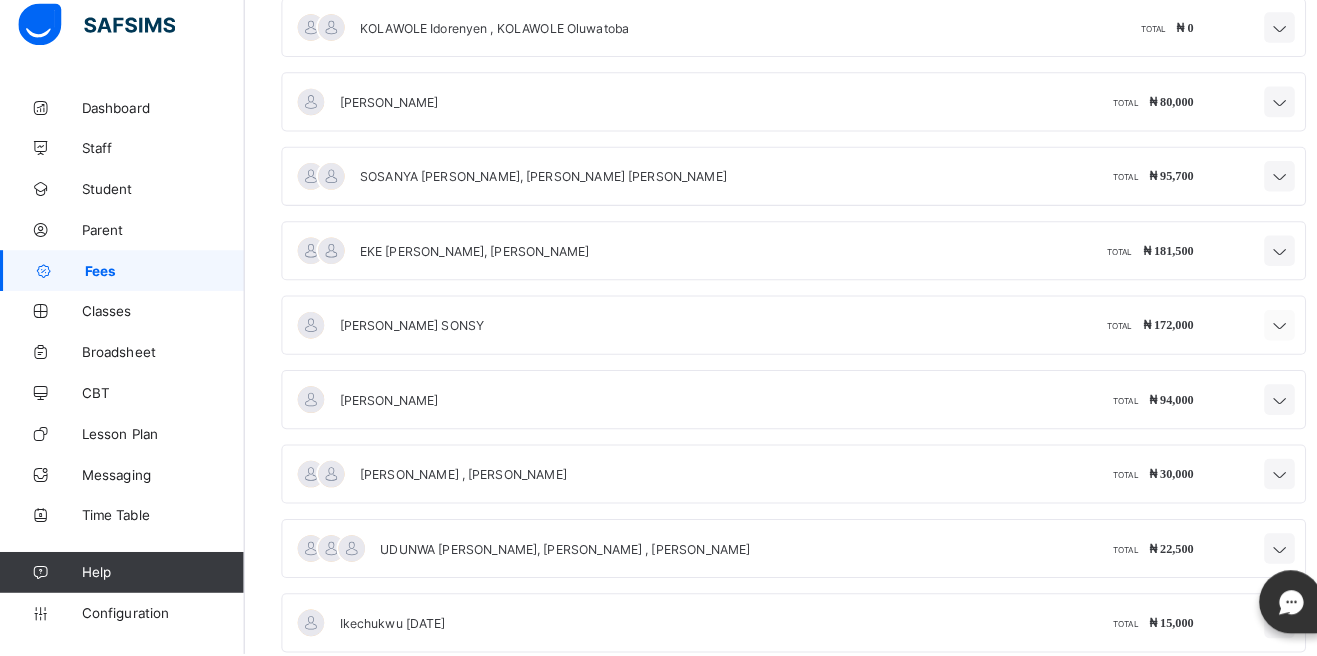 click at bounding box center (1255, 335) 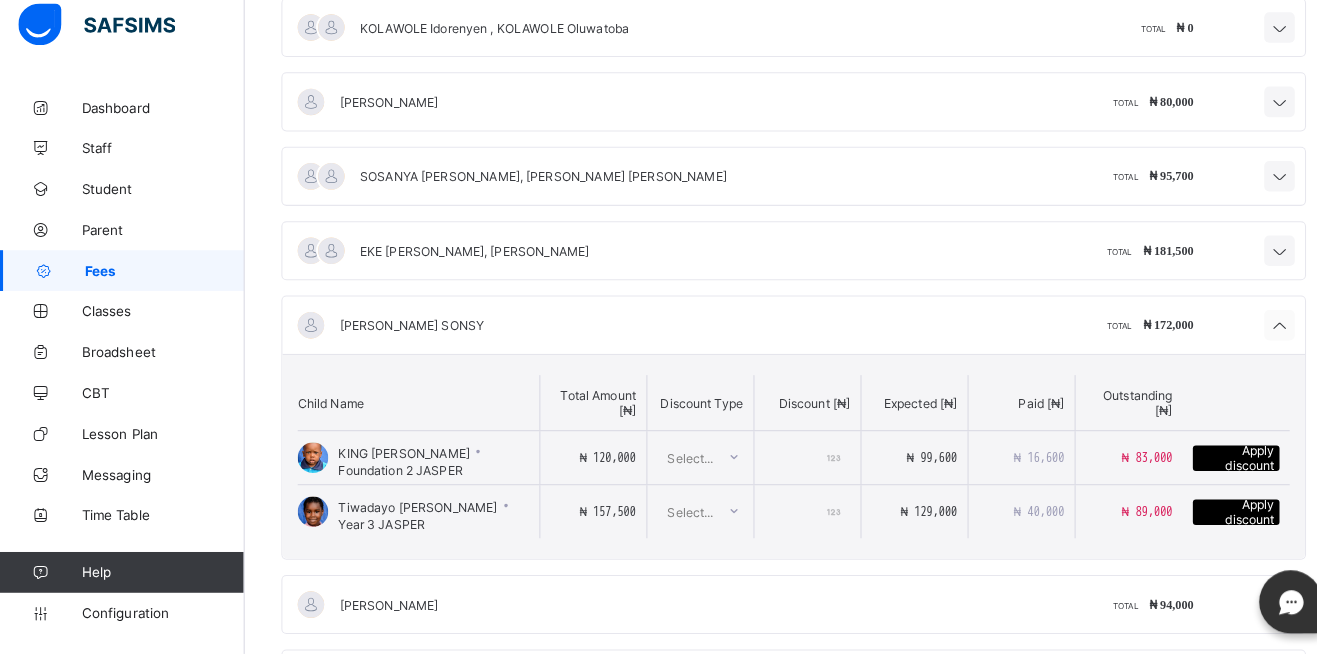 click at bounding box center [1255, 335] 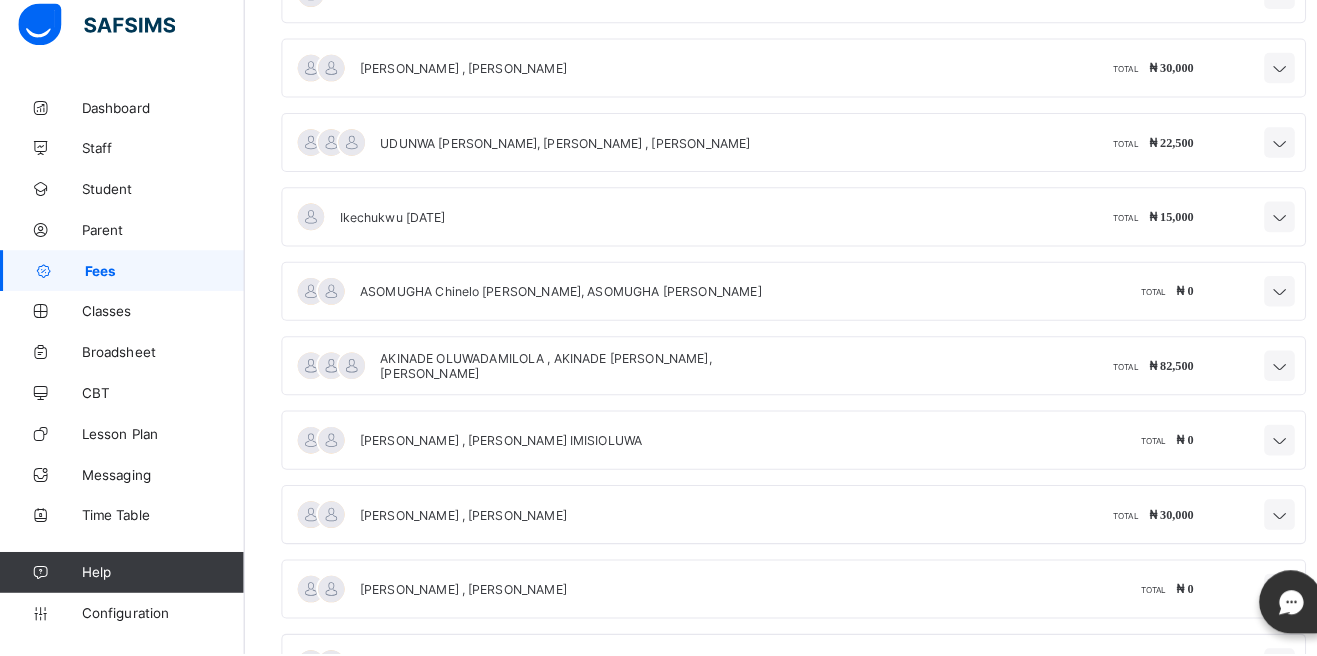 scroll, scrollTop: 1662, scrollLeft: 0, axis: vertical 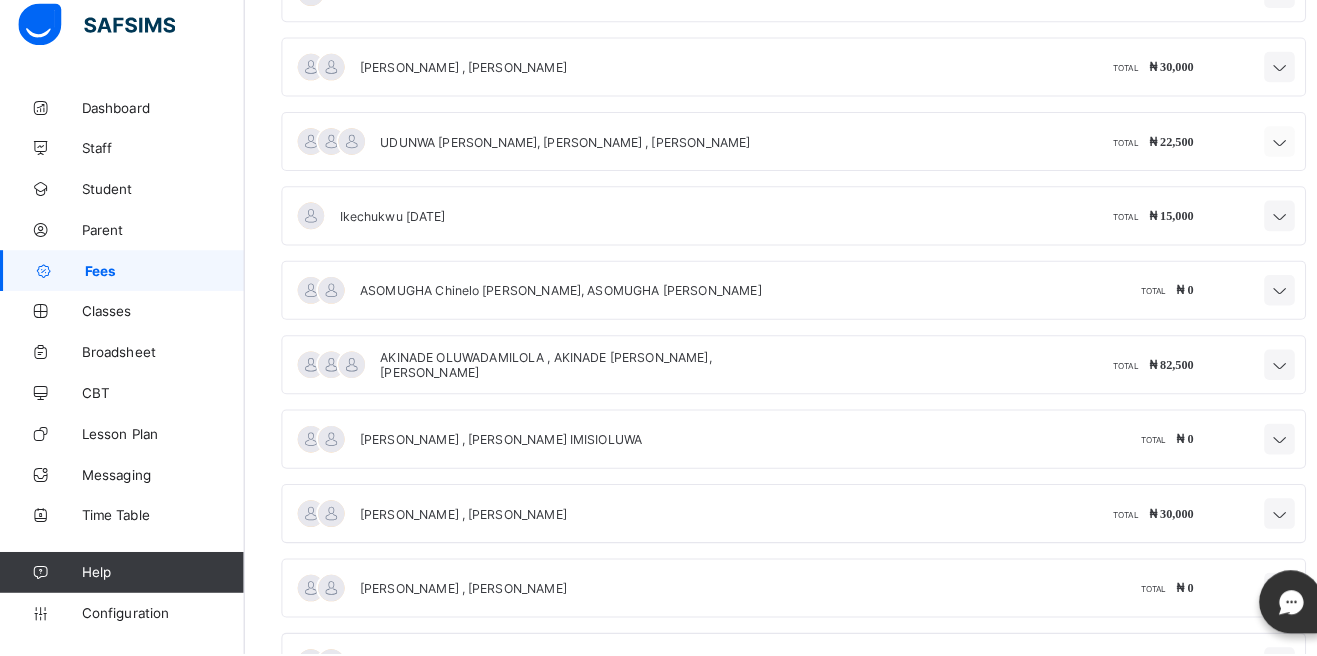 click at bounding box center (1255, 153) 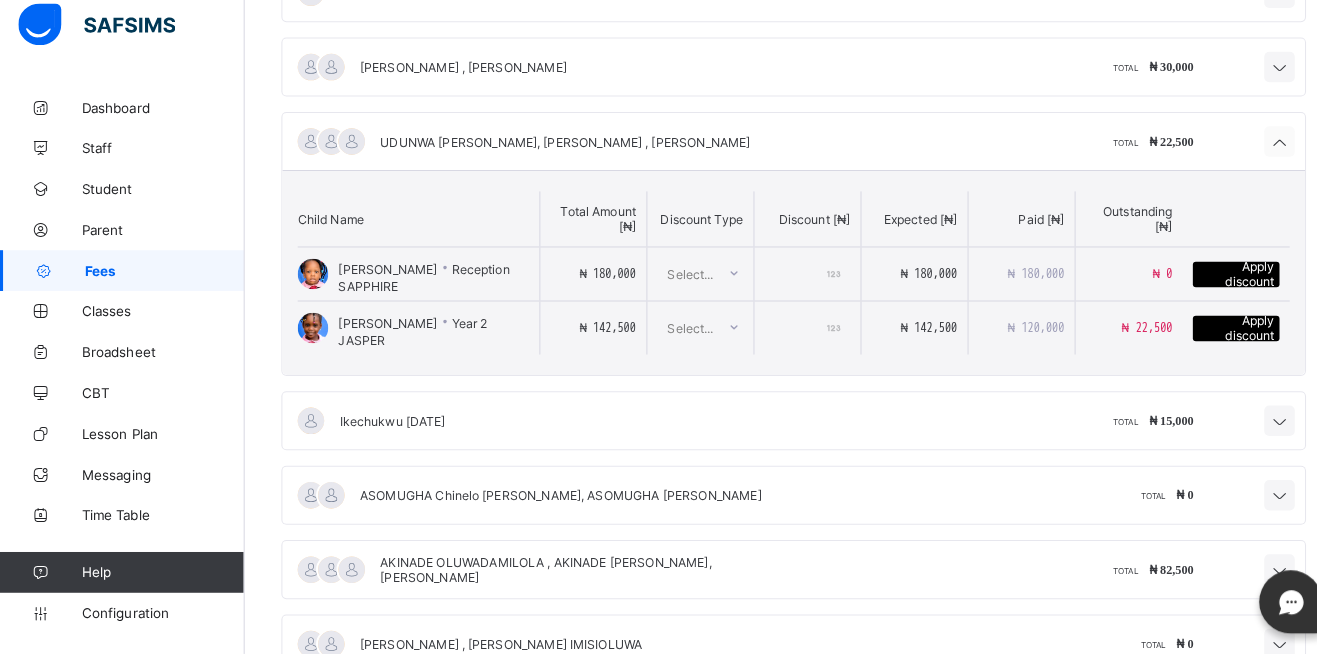 click at bounding box center [1255, 154] 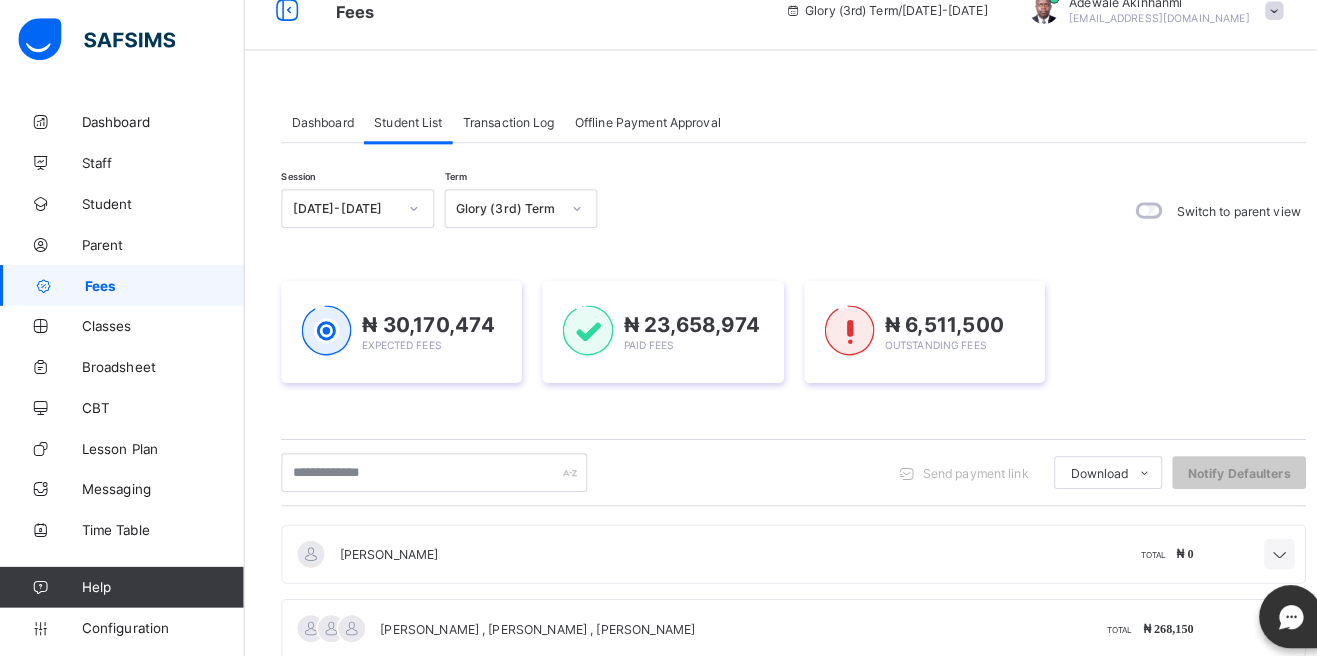 scroll, scrollTop: 0, scrollLeft: 0, axis: both 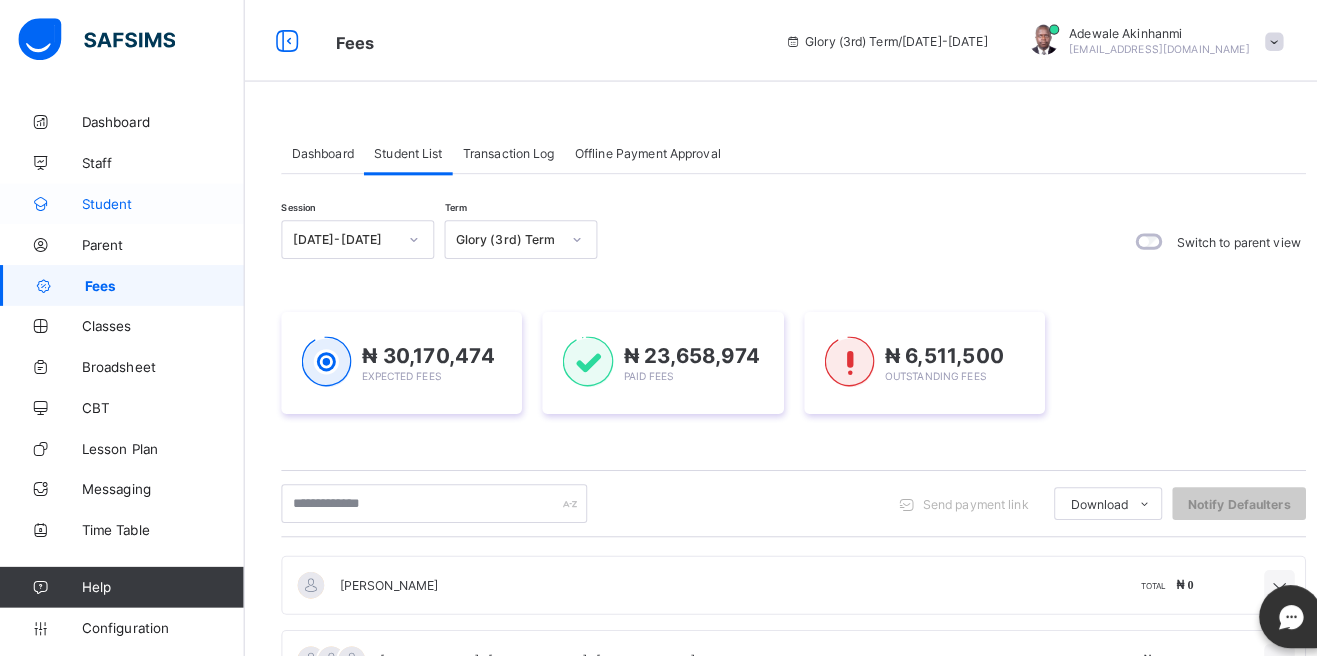 click on "Student" at bounding box center [160, 200] 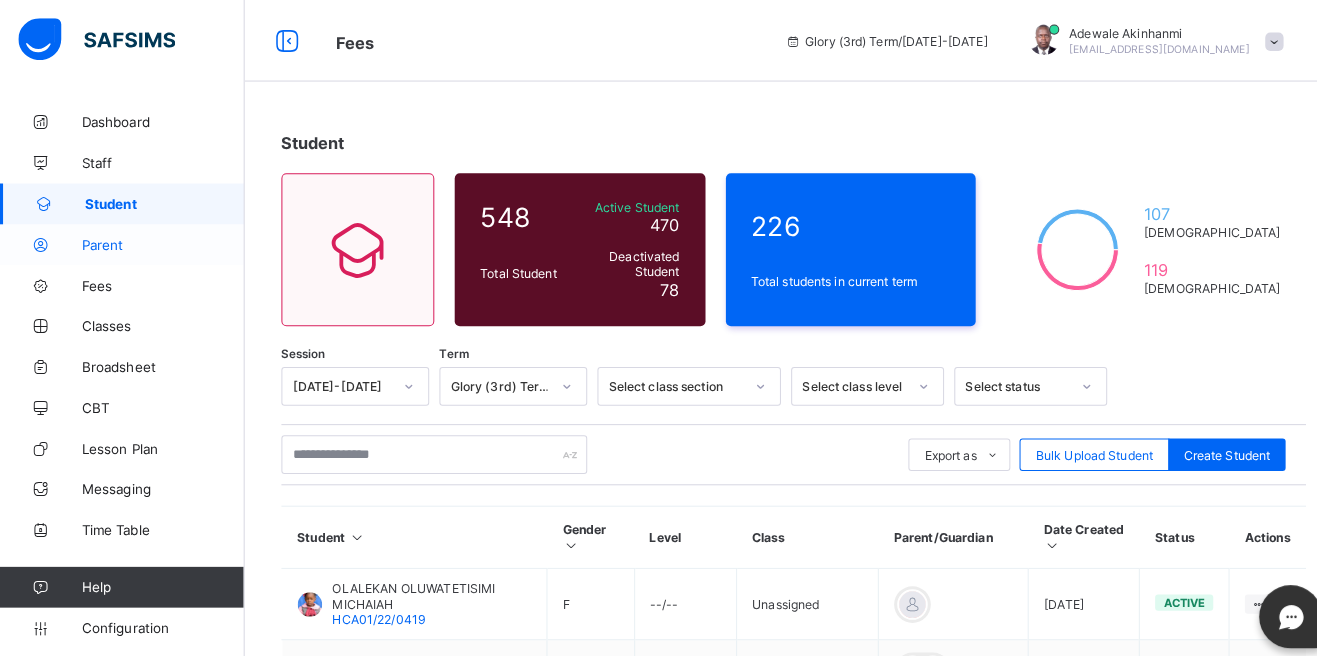 click on "Parent" at bounding box center (160, 240) 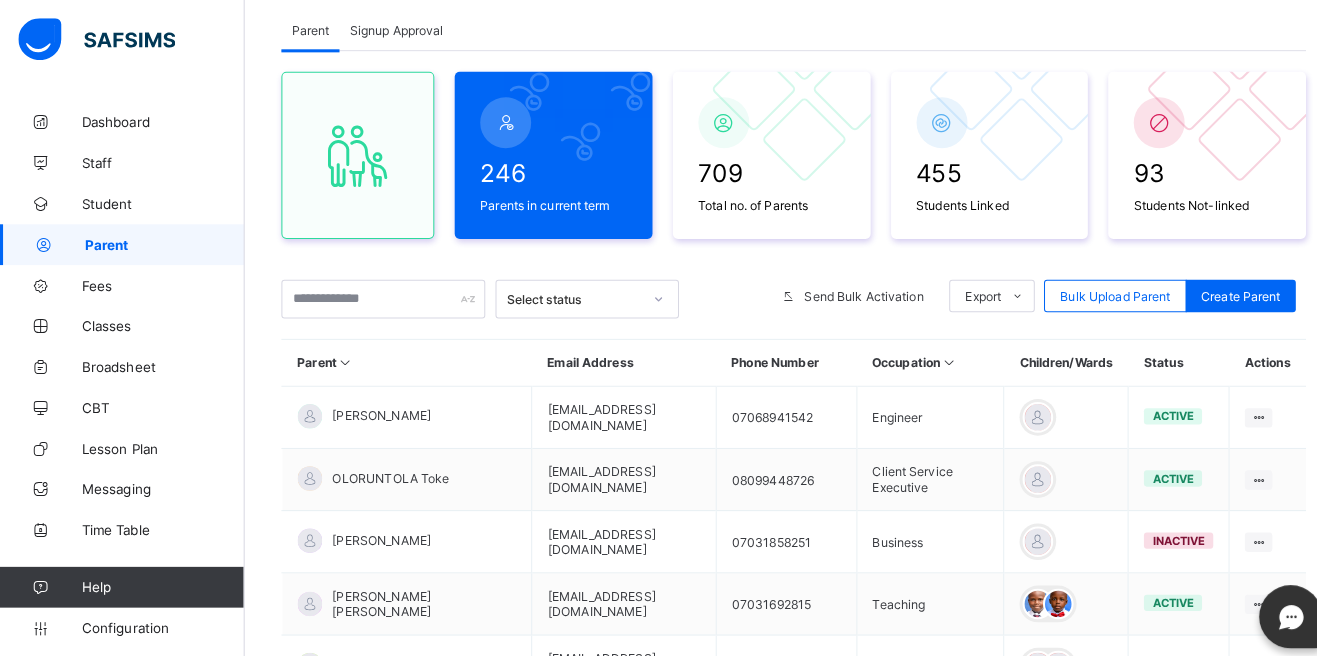 scroll, scrollTop: 120, scrollLeft: 0, axis: vertical 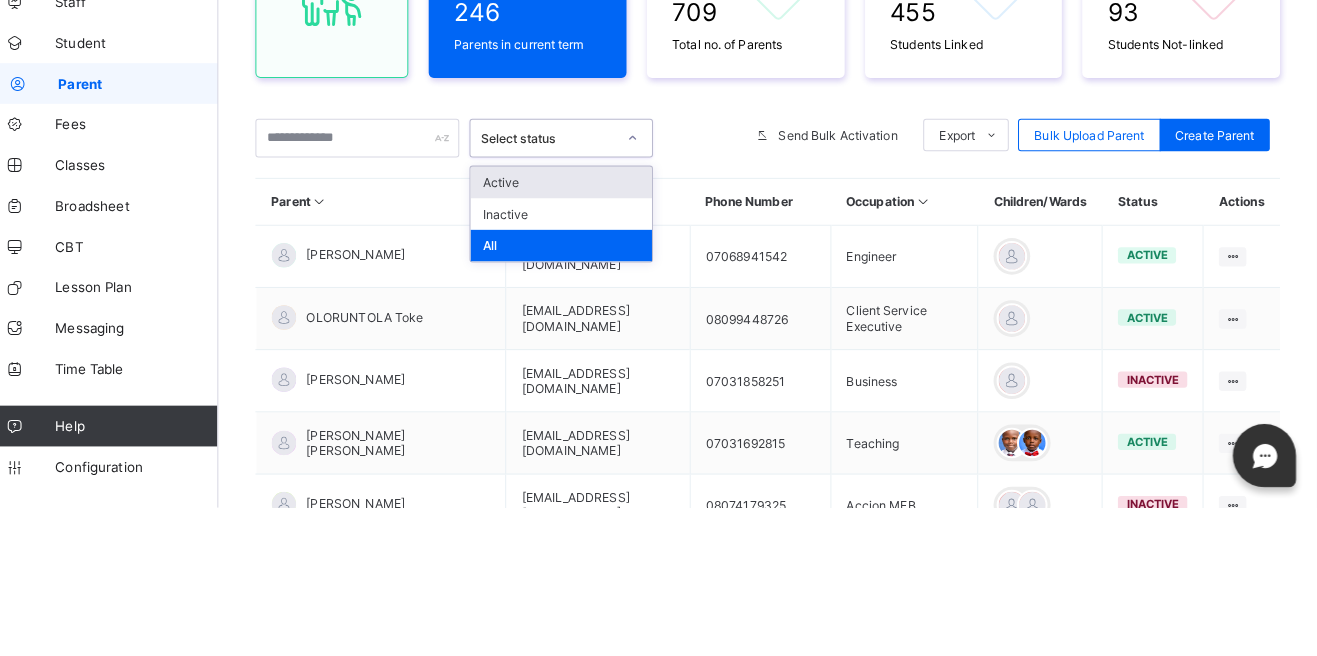 click on "Active" at bounding box center [576, 337] 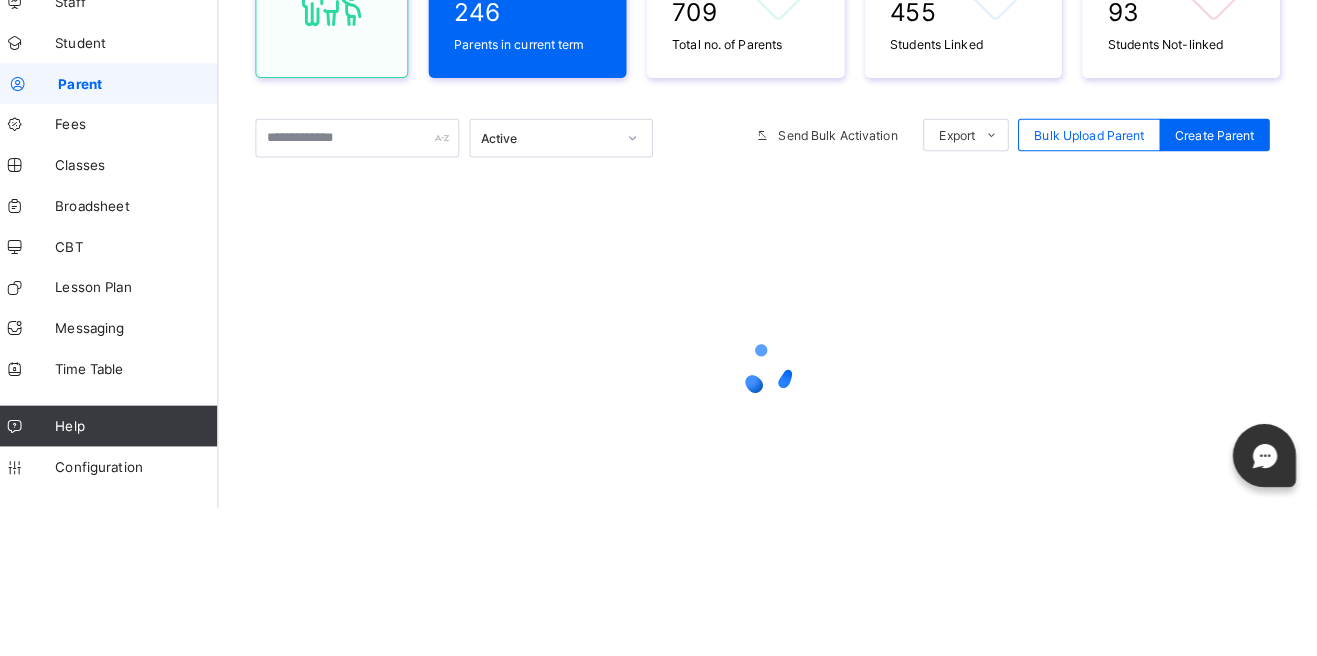 scroll, scrollTop: 120, scrollLeft: 0, axis: vertical 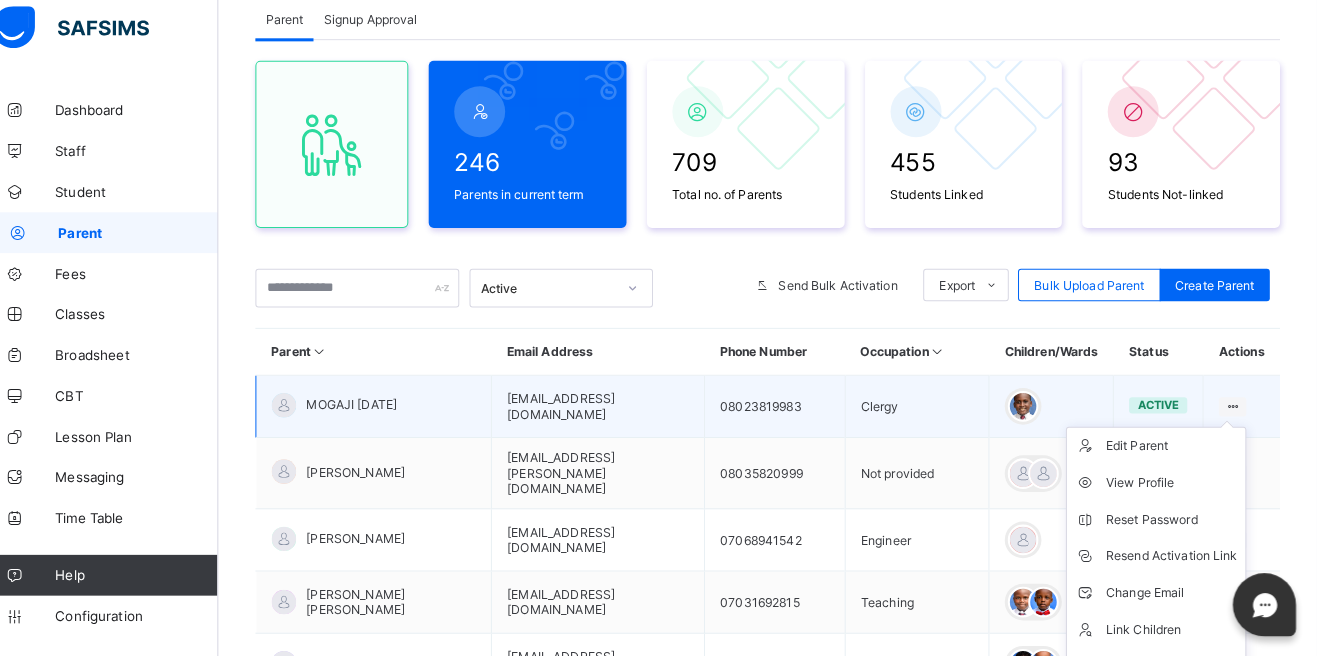 click at bounding box center (1234, 410) 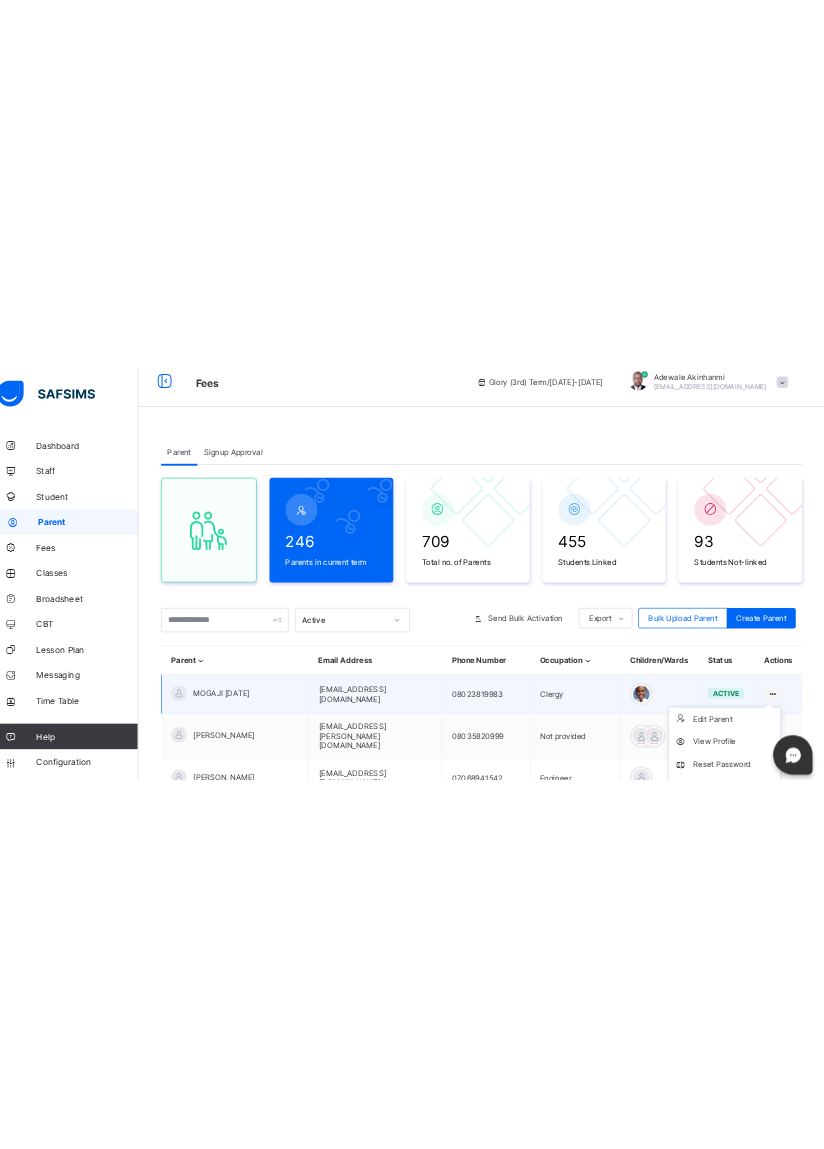 scroll, scrollTop: 0, scrollLeft: 0, axis: both 